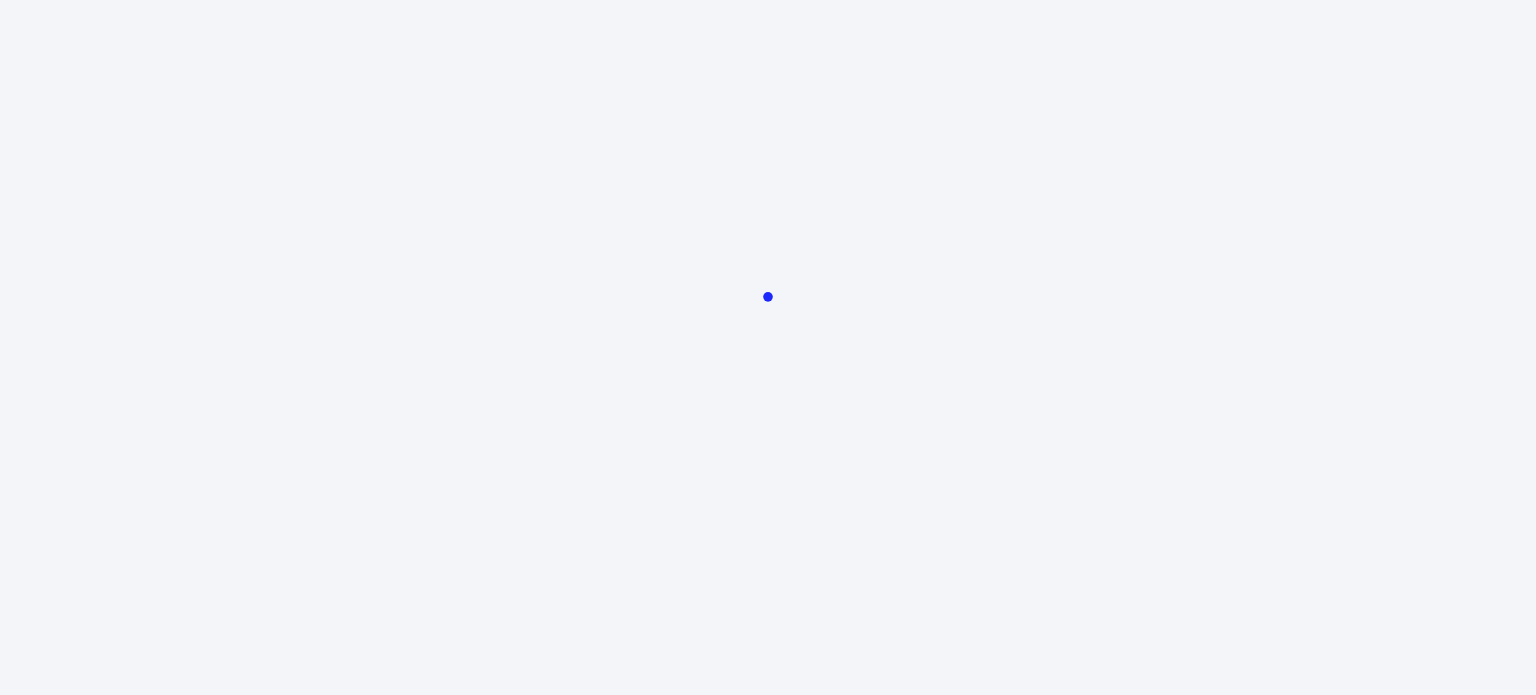 scroll, scrollTop: 0, scrollLeft: 0, axis: both 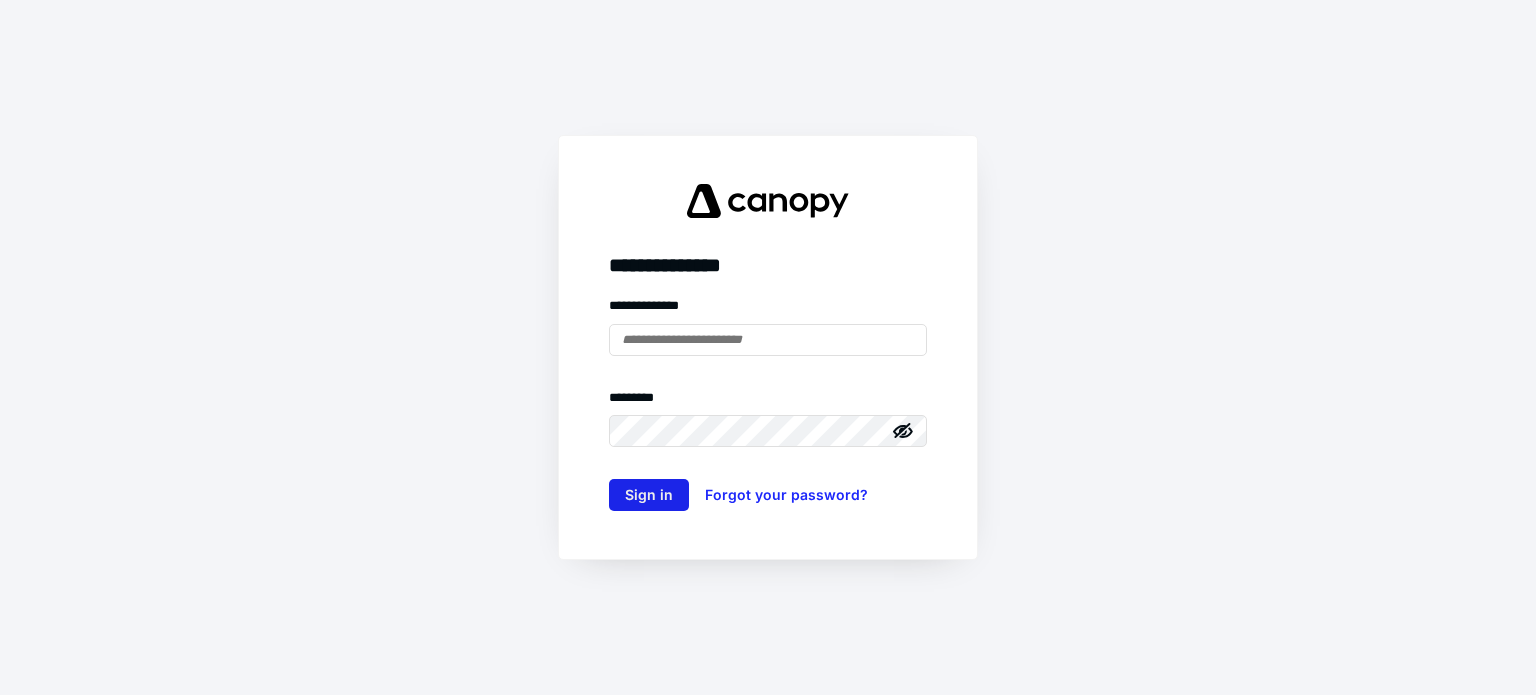 type on "**********" 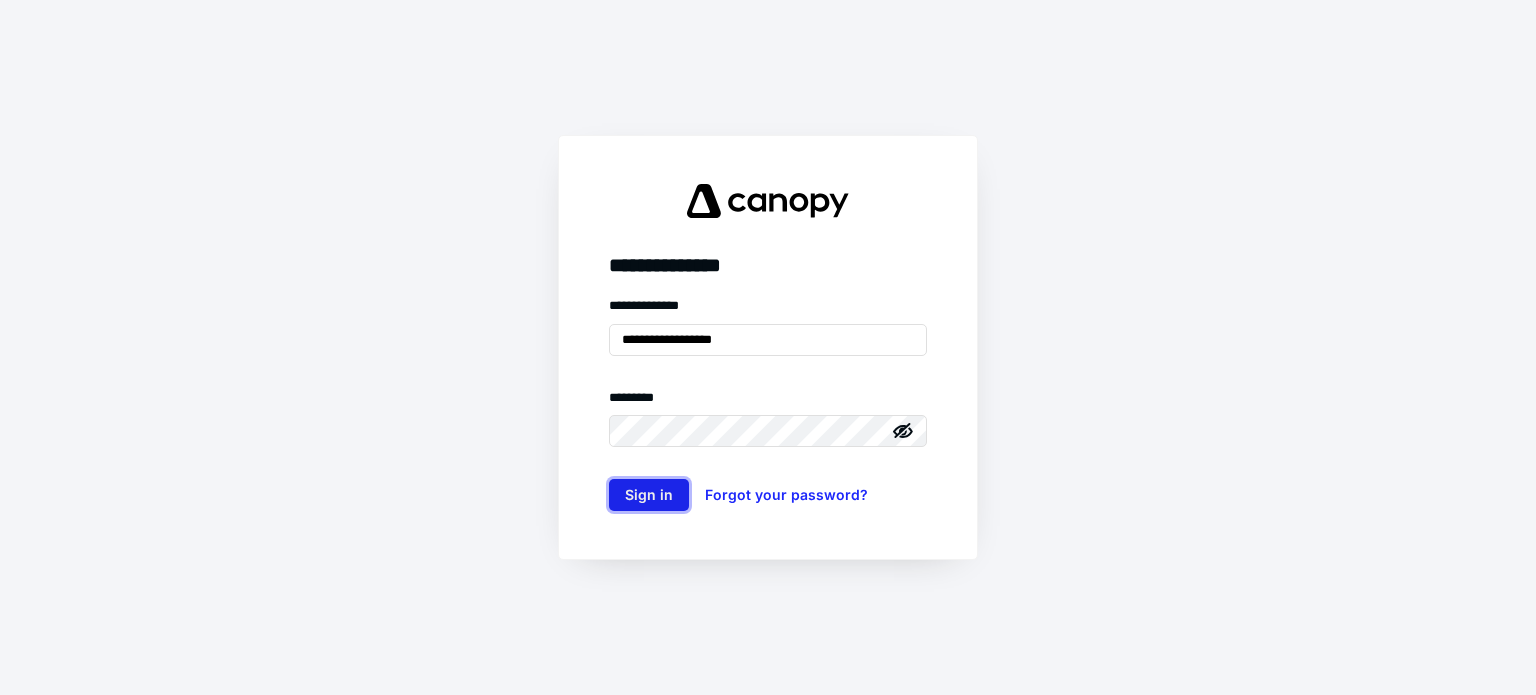 click on "Sign in" at bounding box center (649, 495) 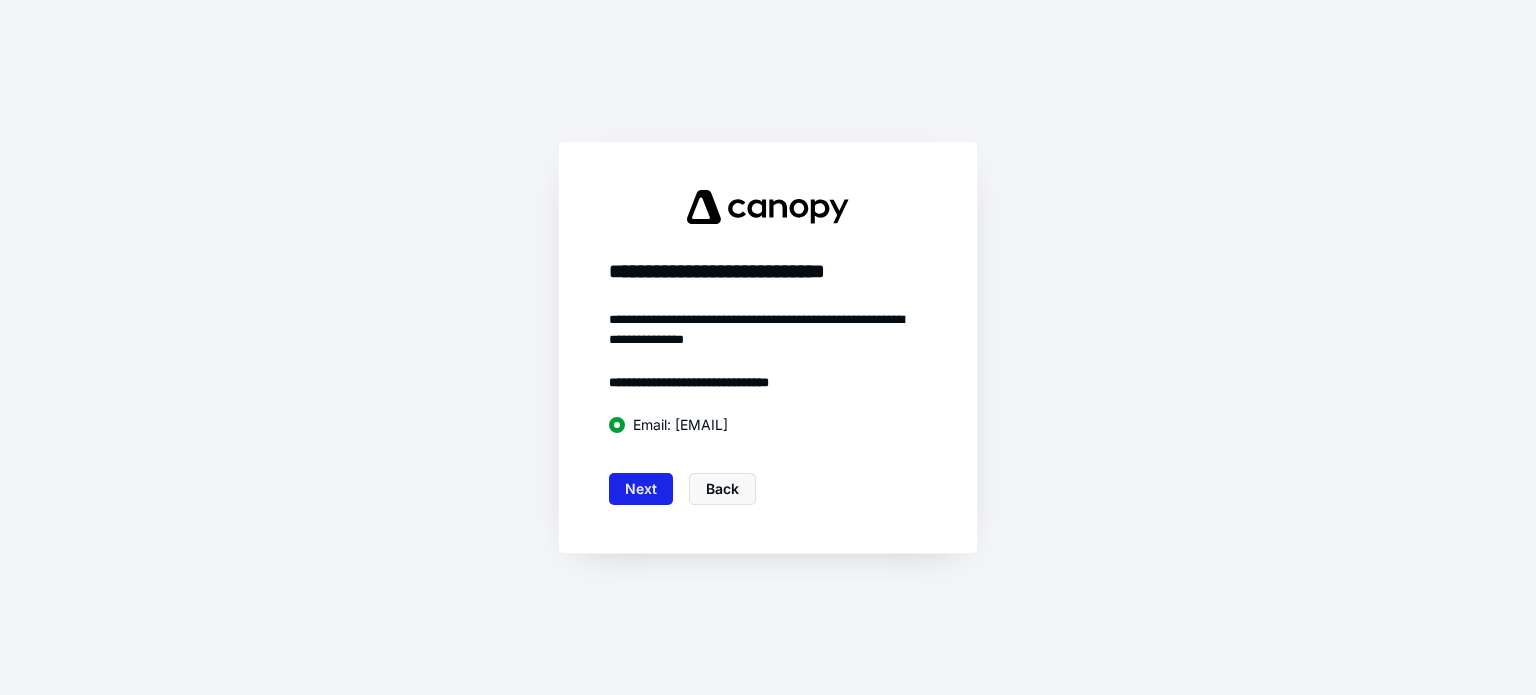 click on "Next" at bounding box center (641, 489) 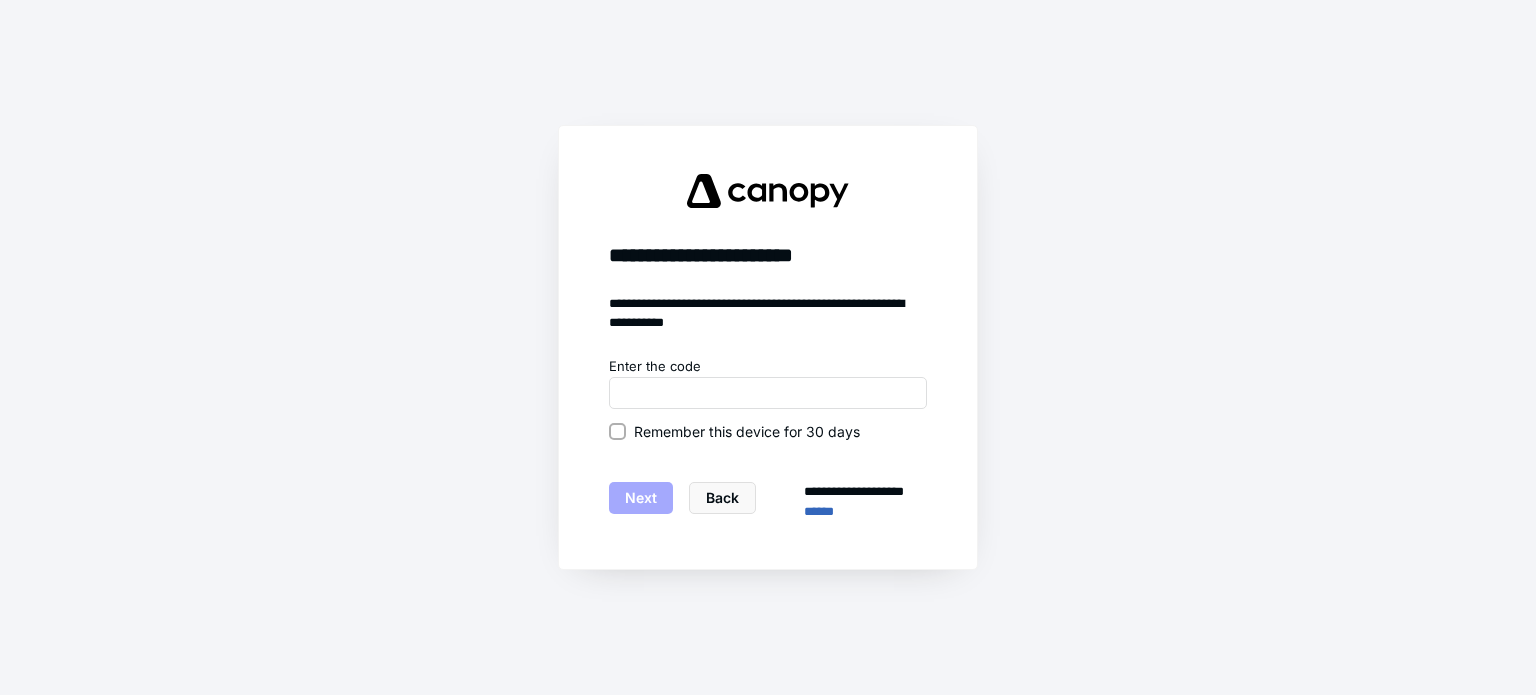 click on "Remember this device for 30 days" at bounding box center [617, 431] 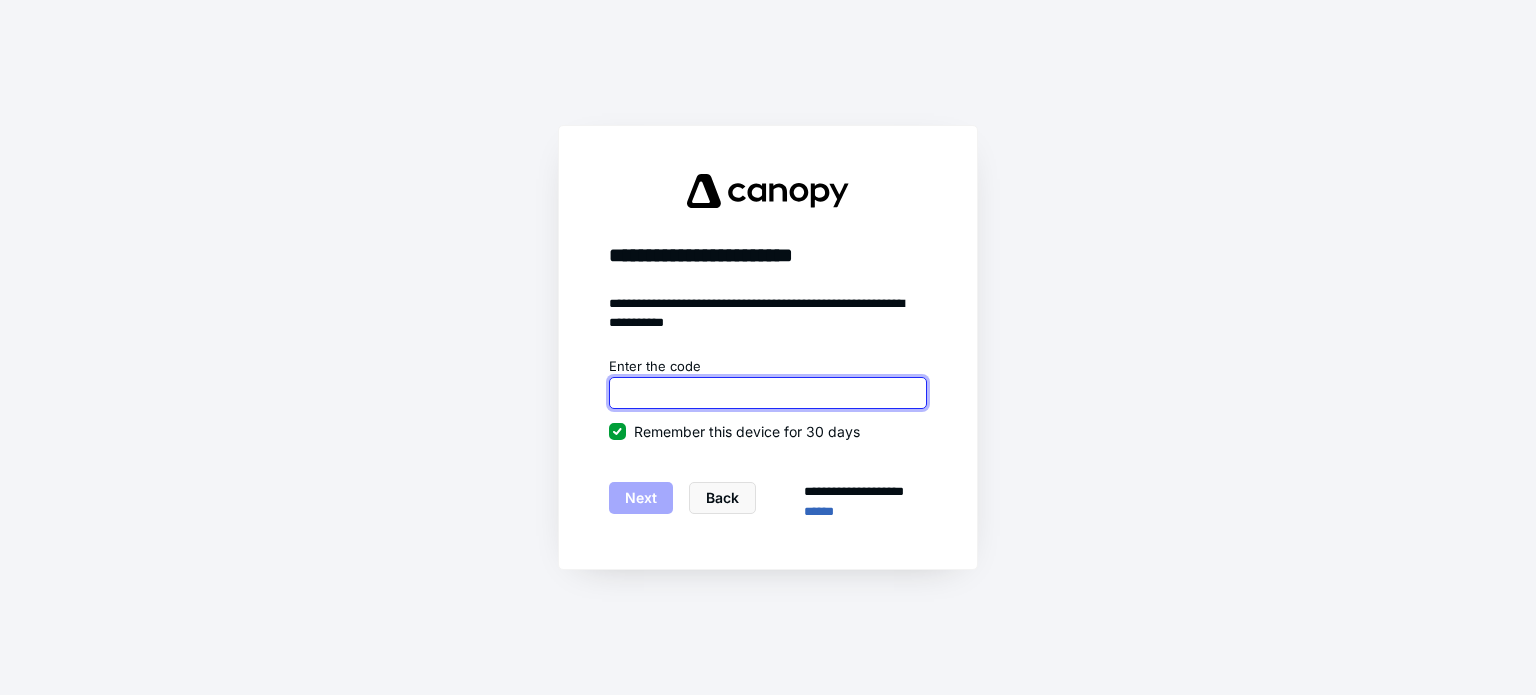 click at bounding box center [768, 393] 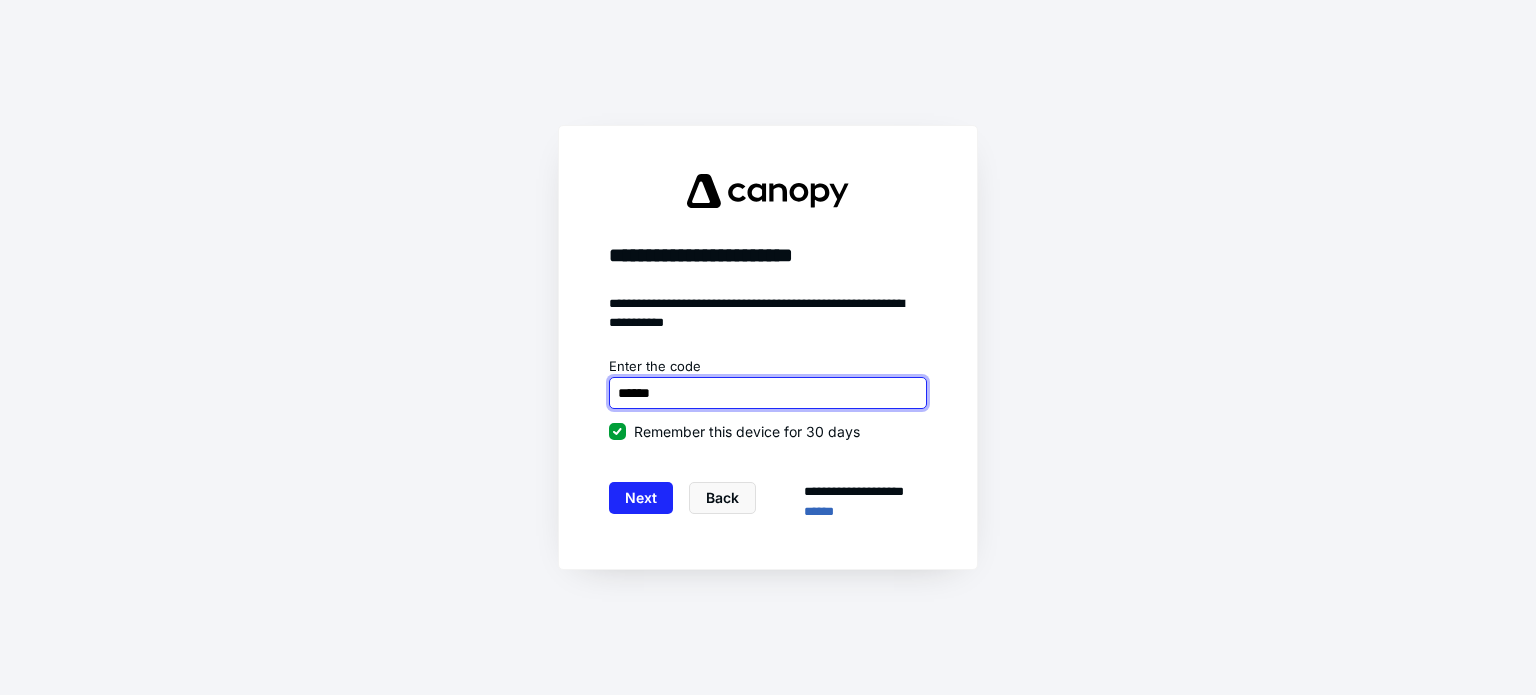 type on "******" 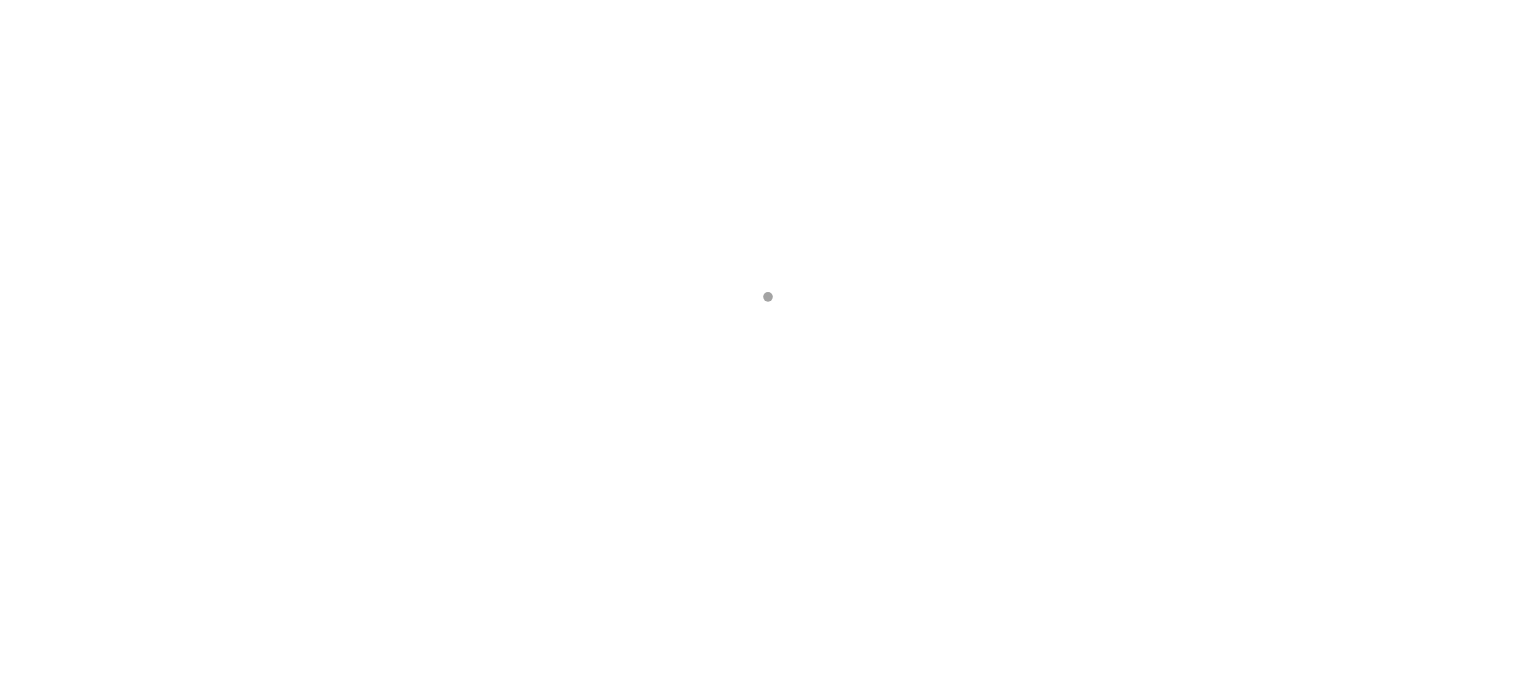 scroll, scrollTop: 0, scrollLeft: 0, axis: both 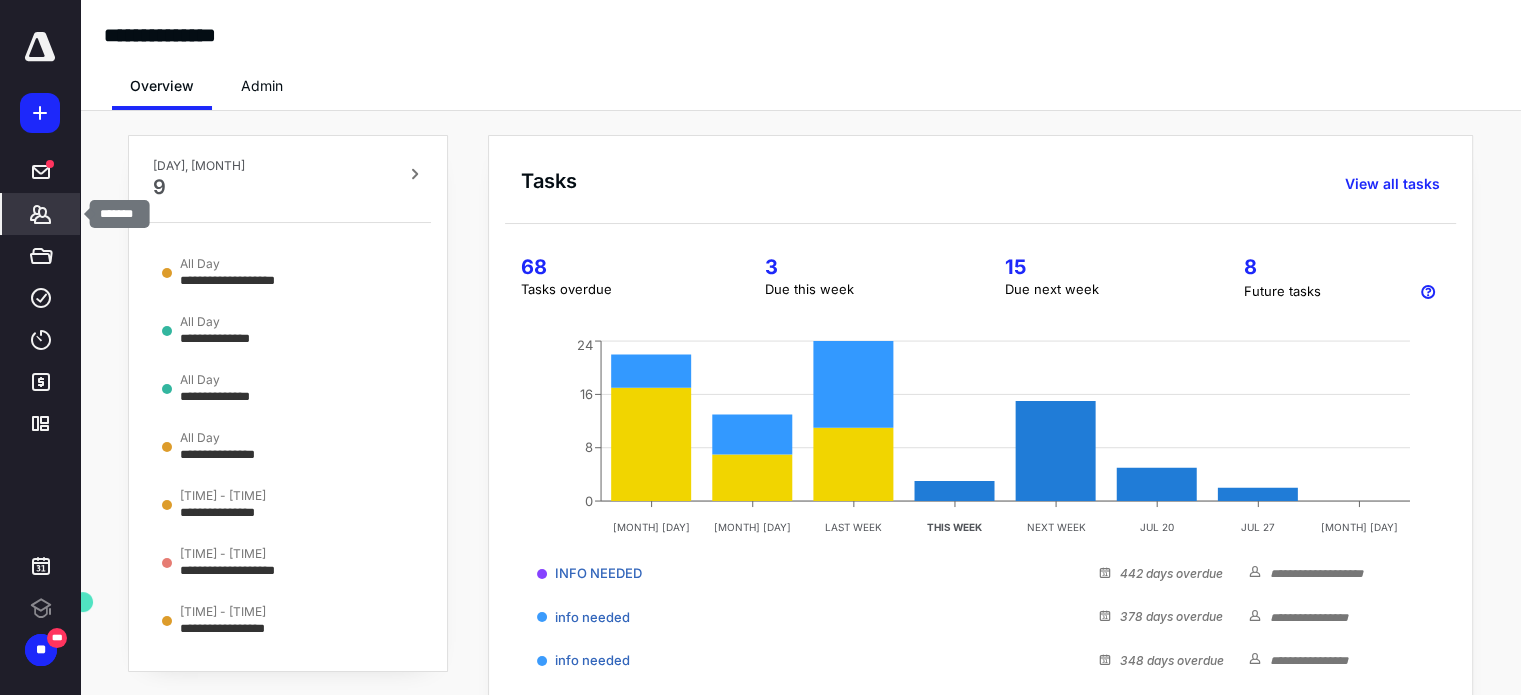 click at bounding box center (41, 214) 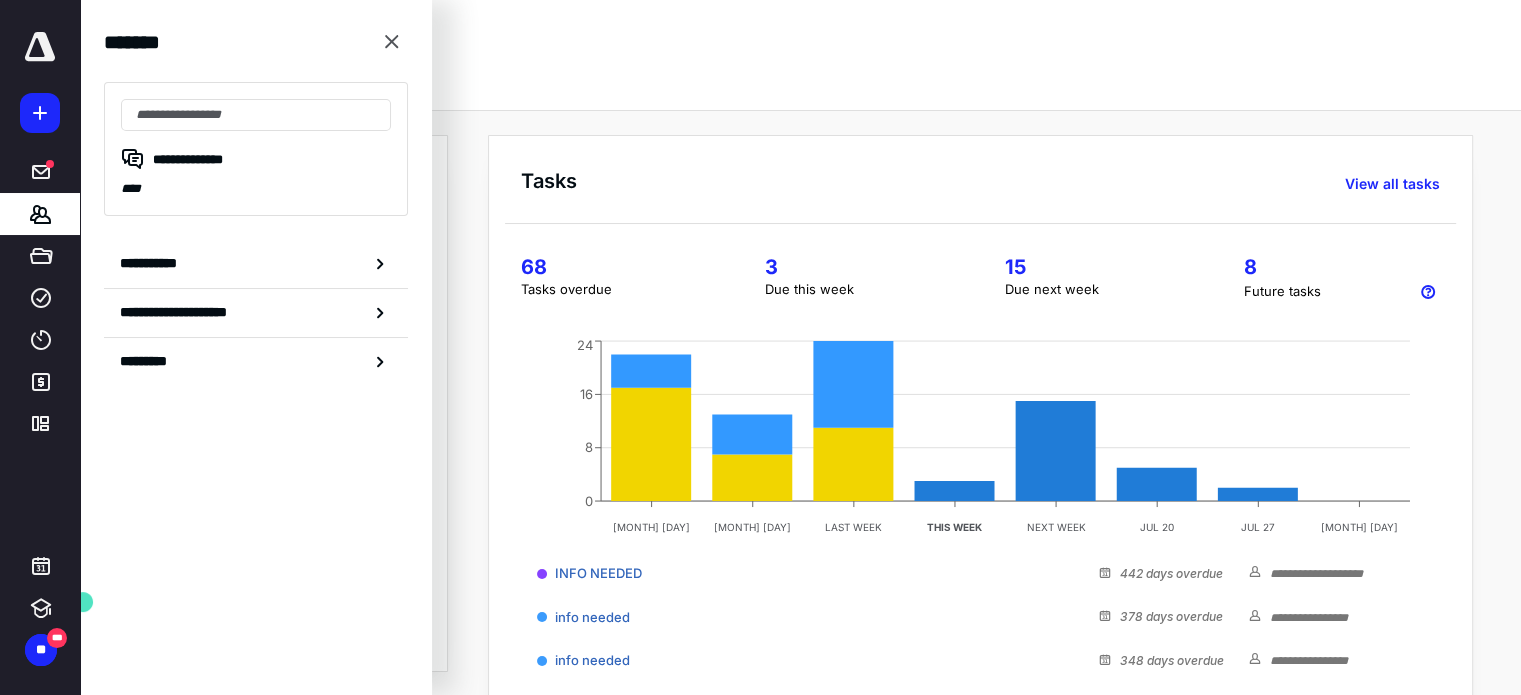 click on "***** ******* ***** **** **** ******* *********" at bounding box center [40, 238] 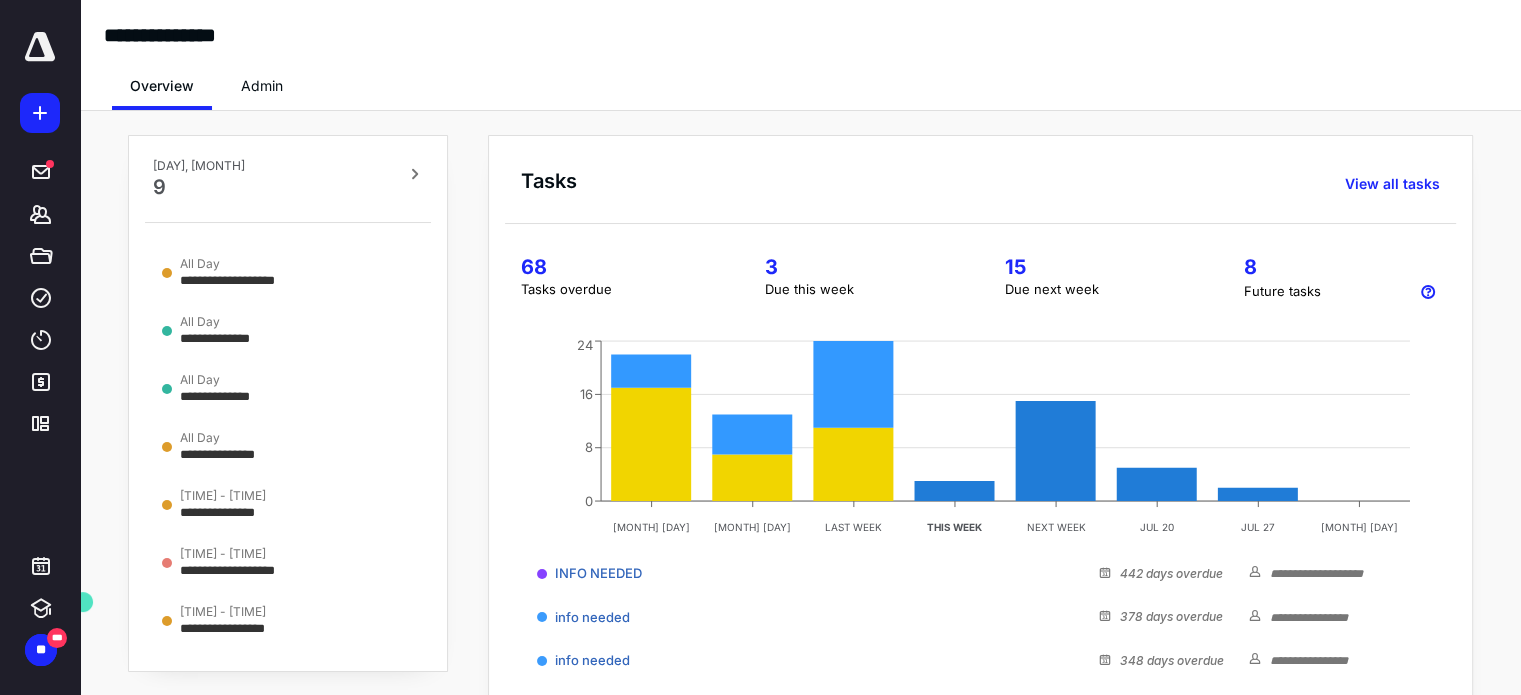 click at bounding box center (40, 113) 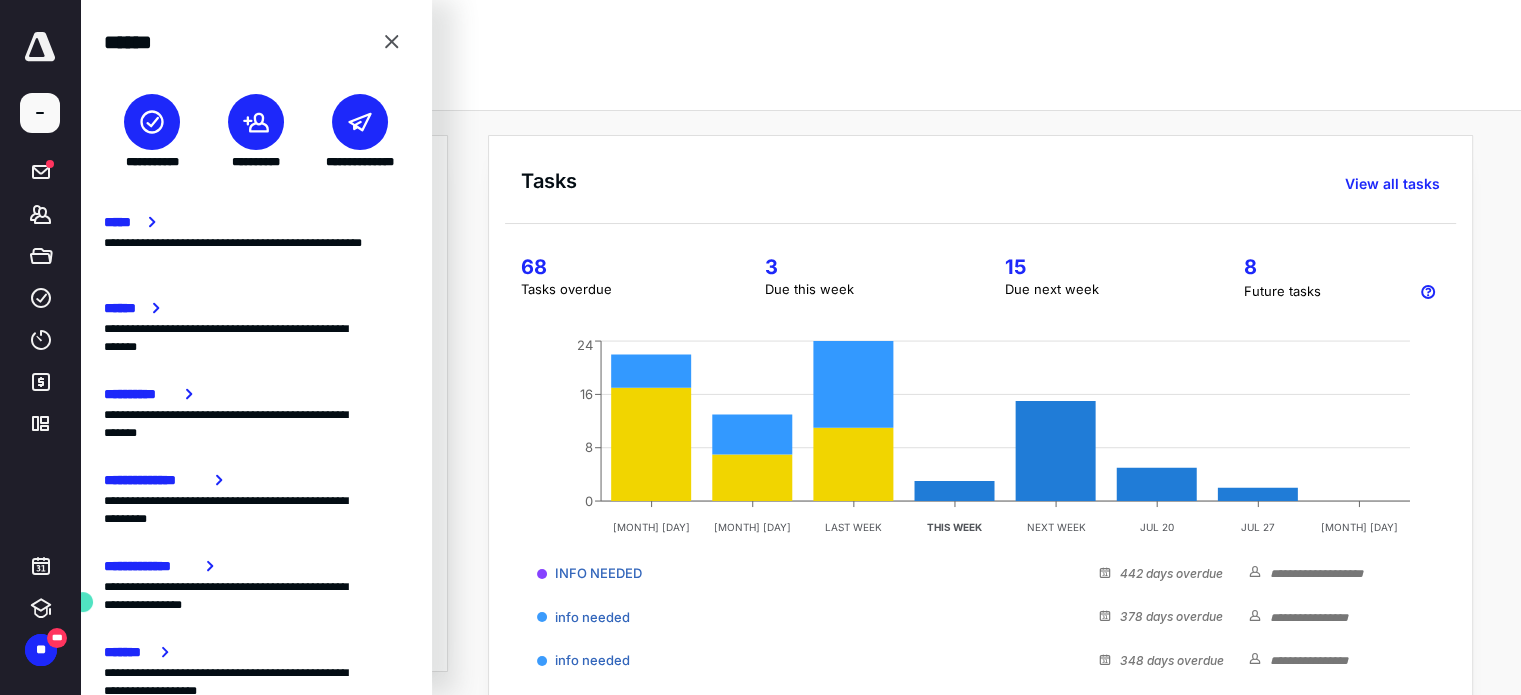 click at bounding box center (256, 122) 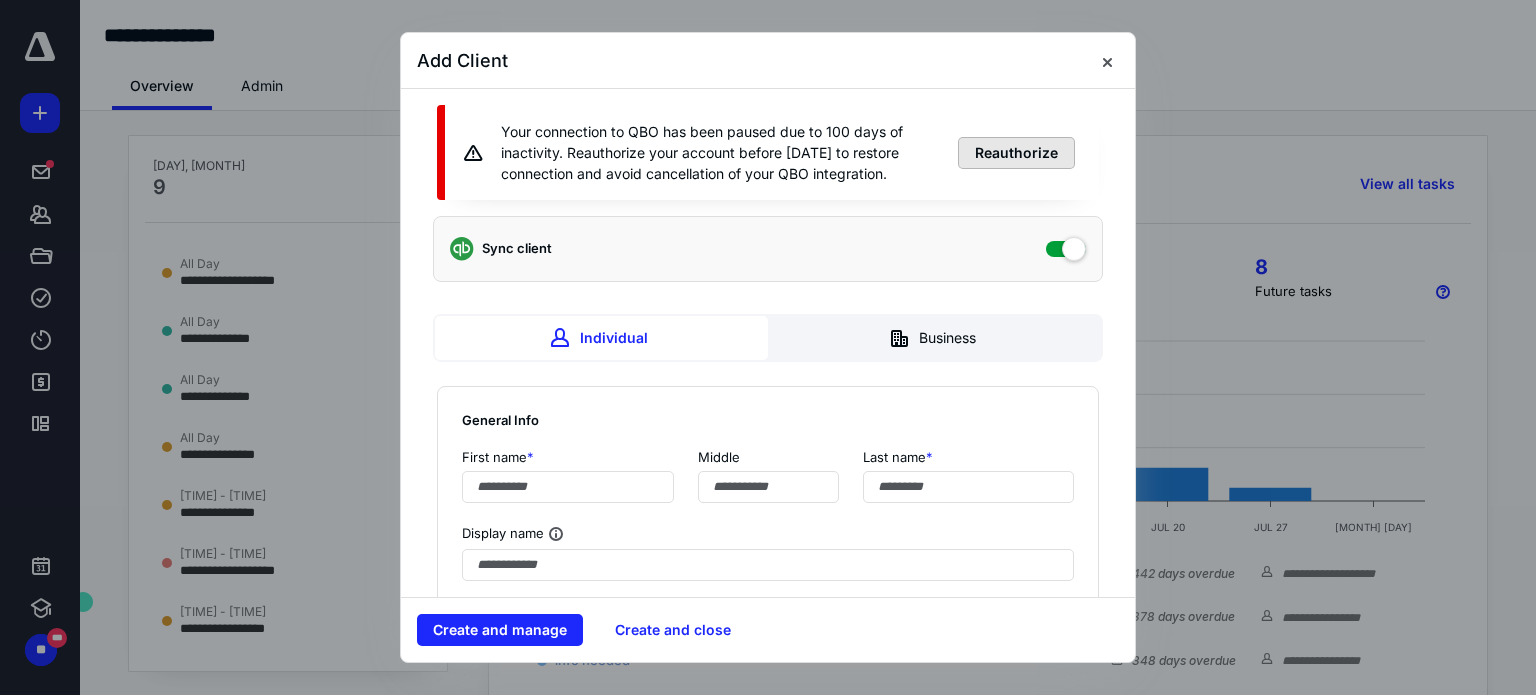 click on "Reauthorize" at bounding box center [1016, 153] 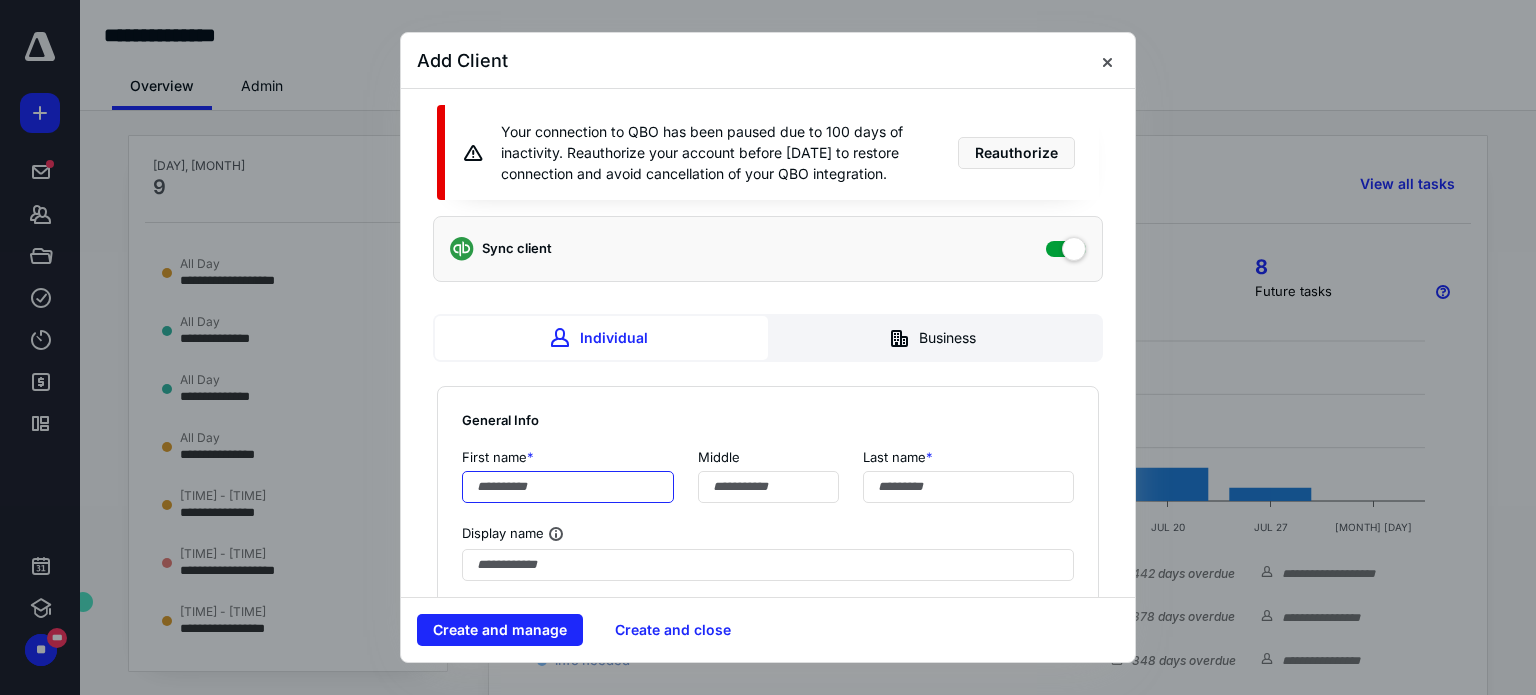 click at bounding box center [568, 487] 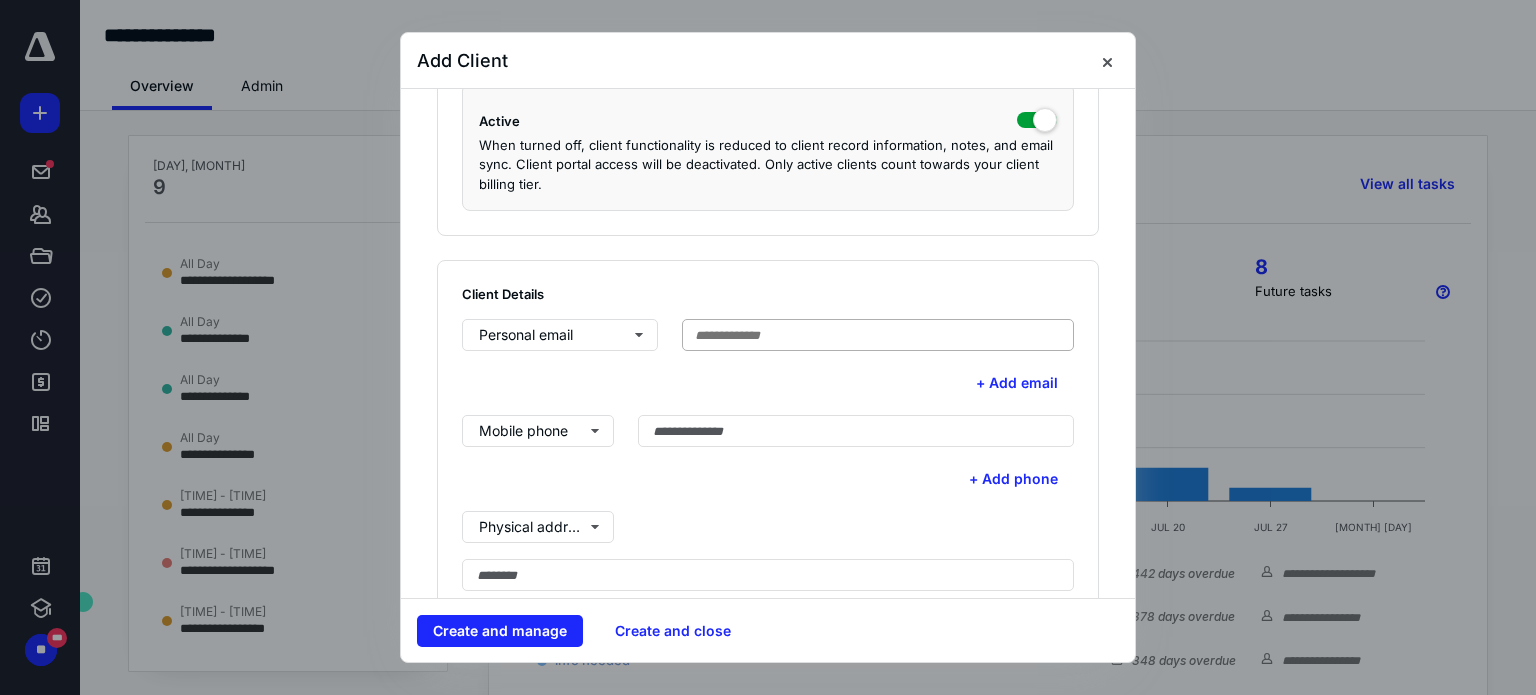 type on "*******" 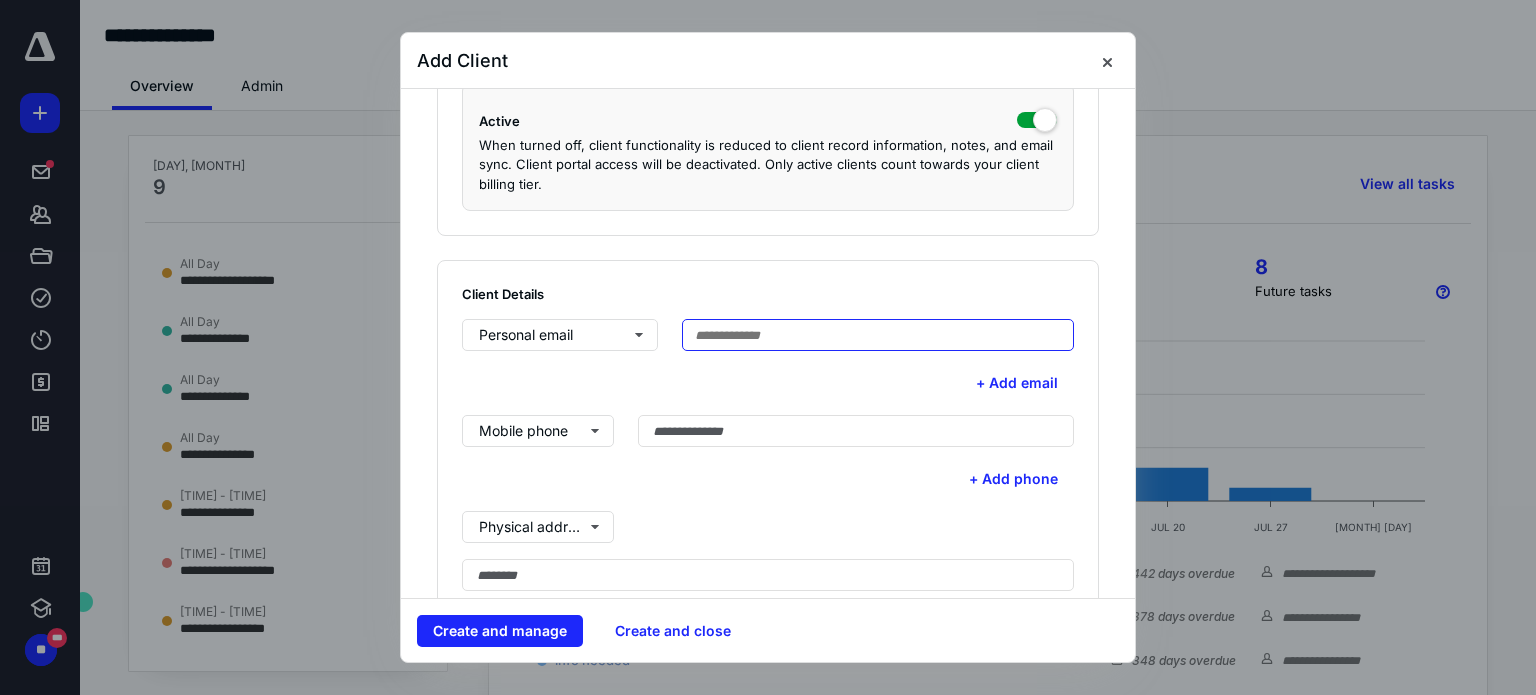click at bounding box center [878, 335] 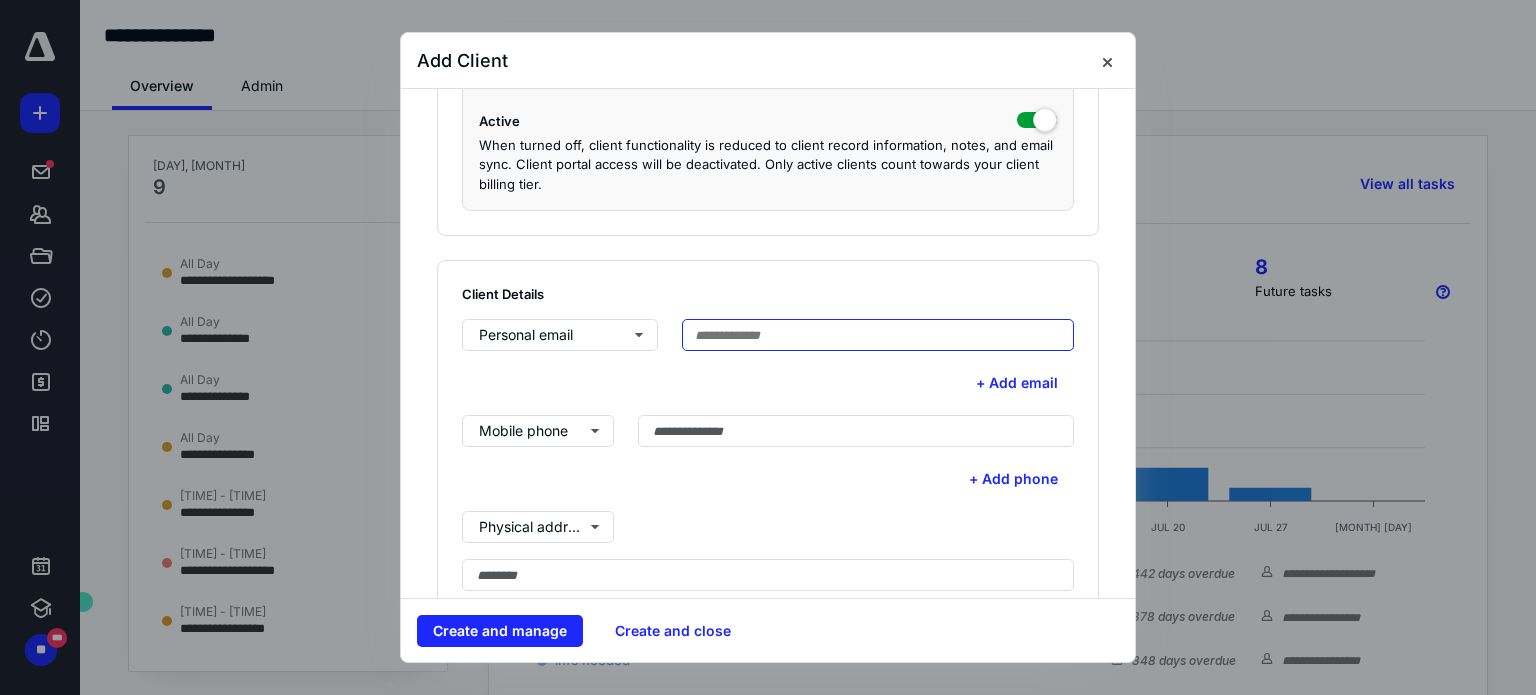 paste on "**********" 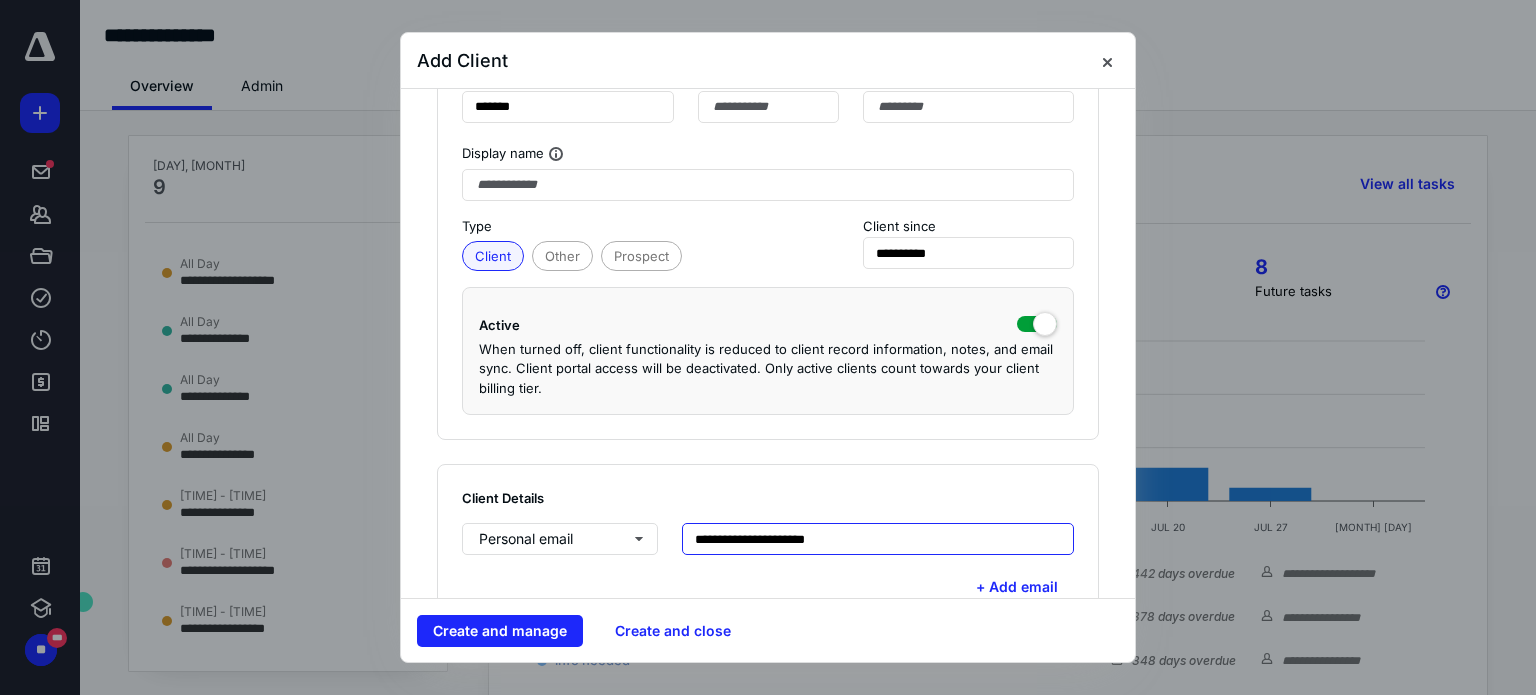 scroll, scrollTop: 212, scrollLeft: 0, axis: vertical 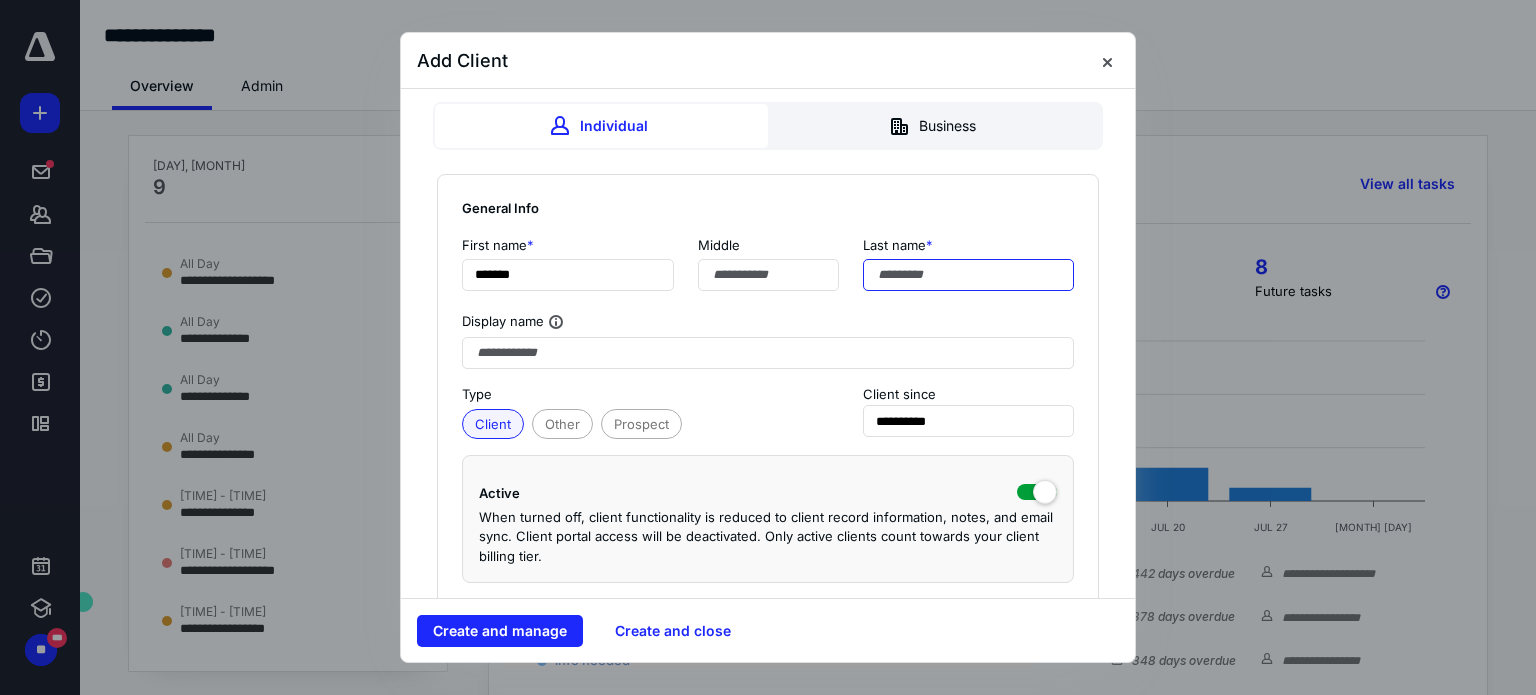 click at bounding box center (969, 275) 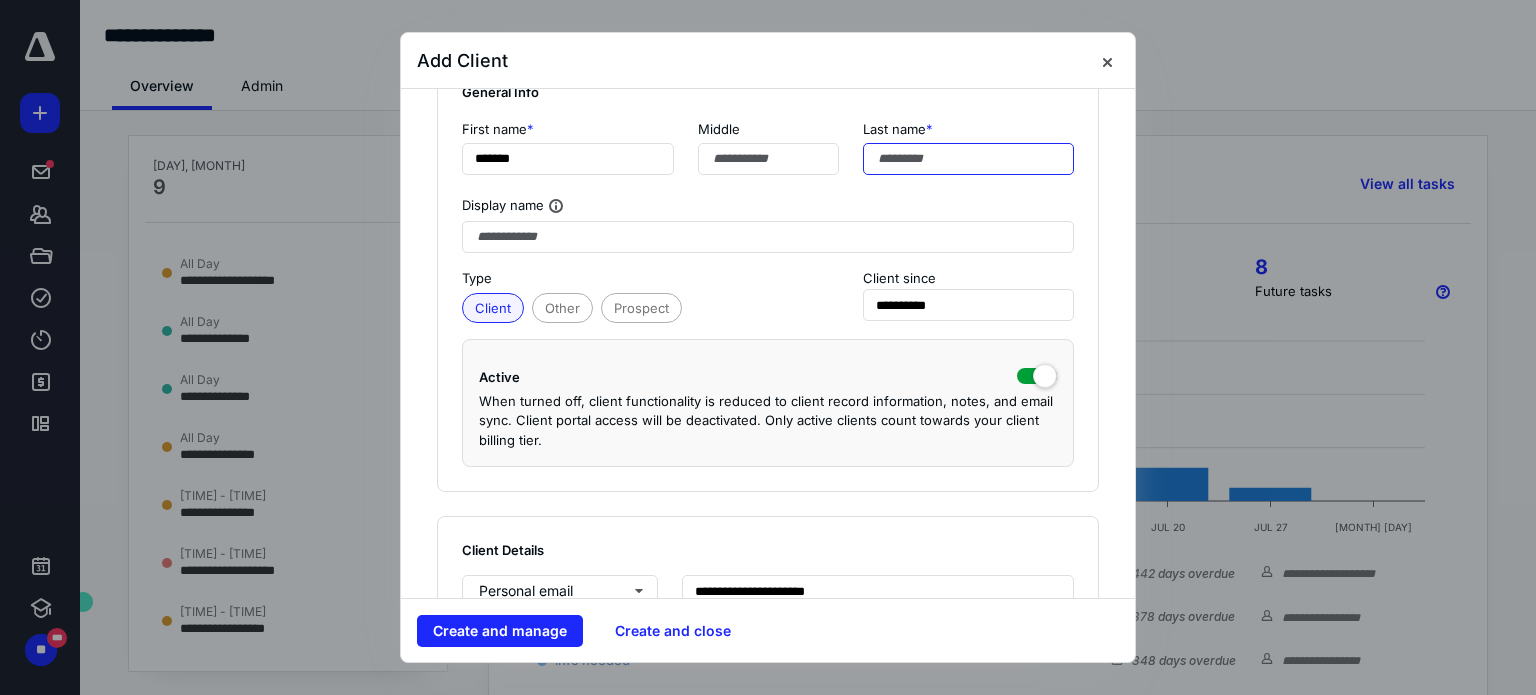 scroll, scrollTop: 328, scrollLeft: 0, axis: vertical 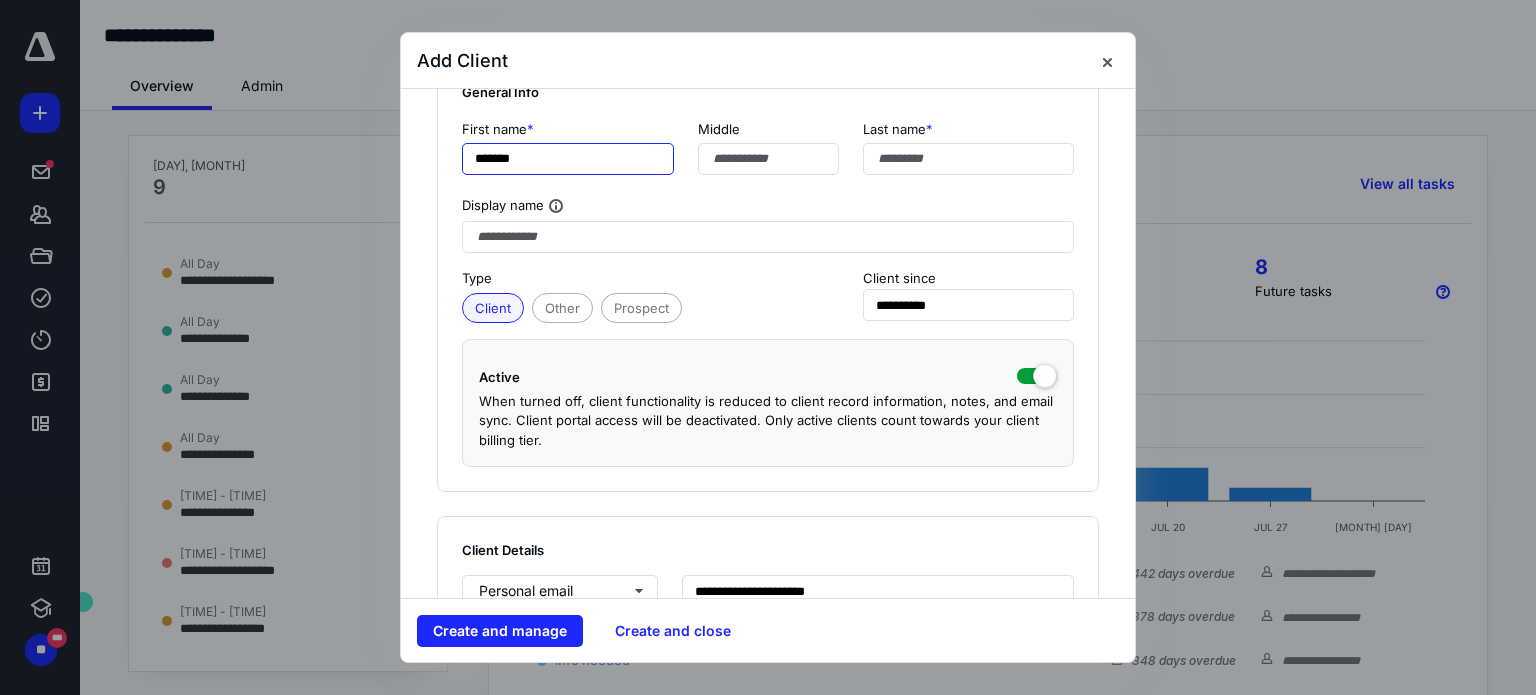 click on "*******" at bounding box center [568, 159] 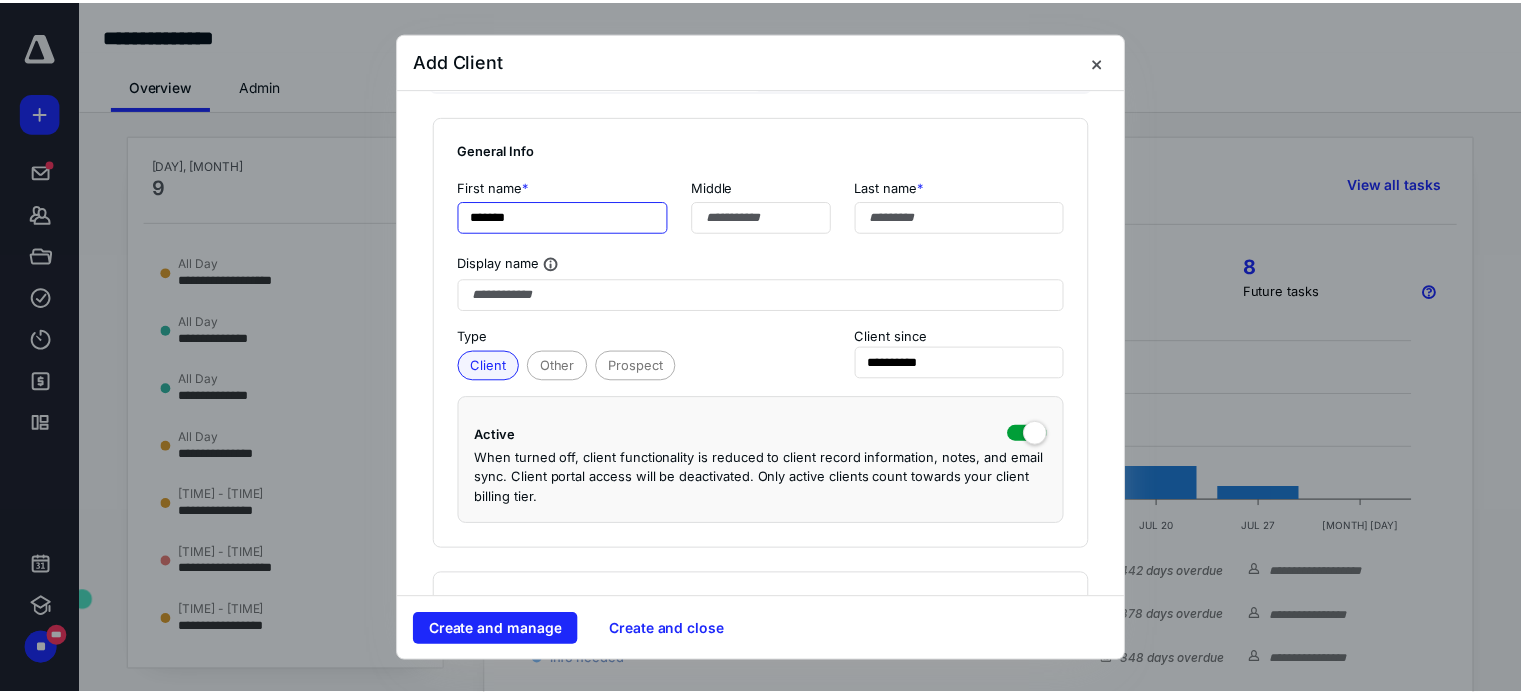 scroll, scrollTop: 268, scrollLeft: 0, axis: vertical 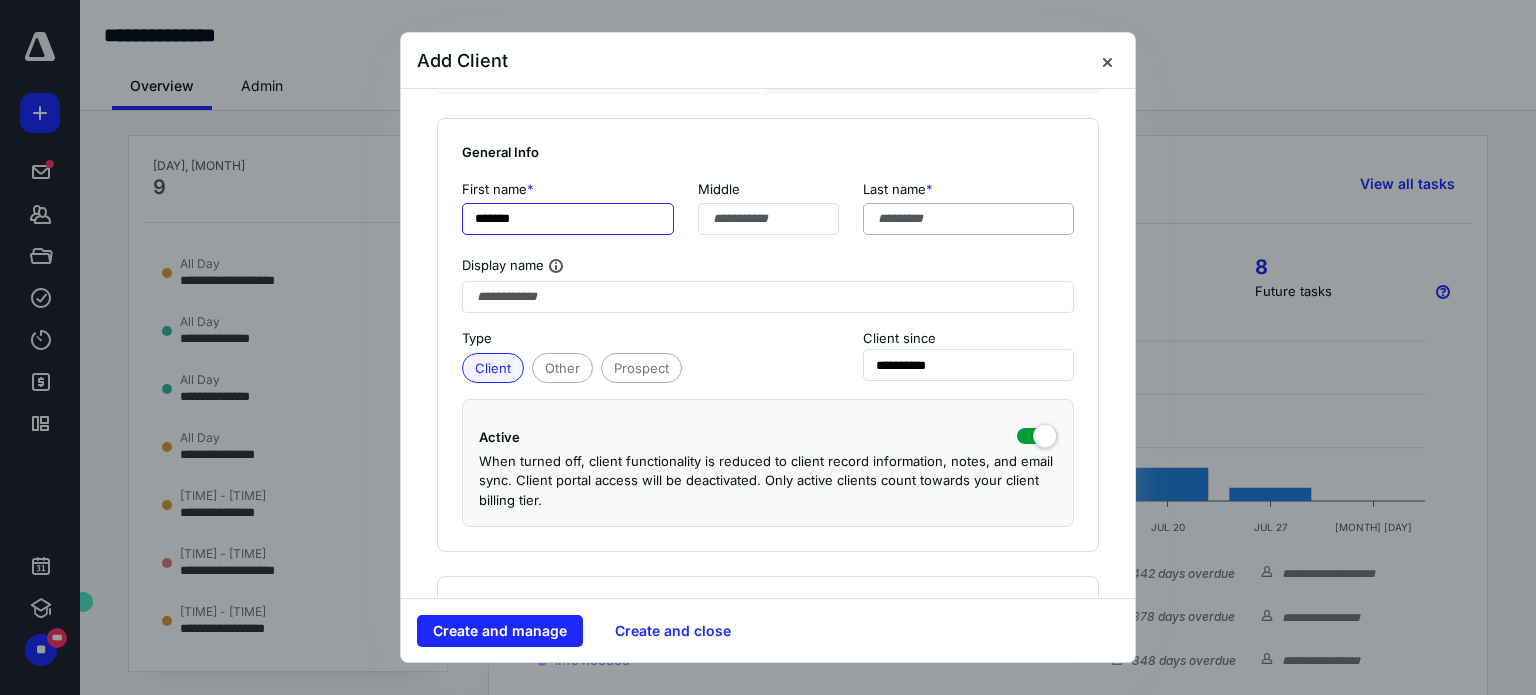 type on "*******" 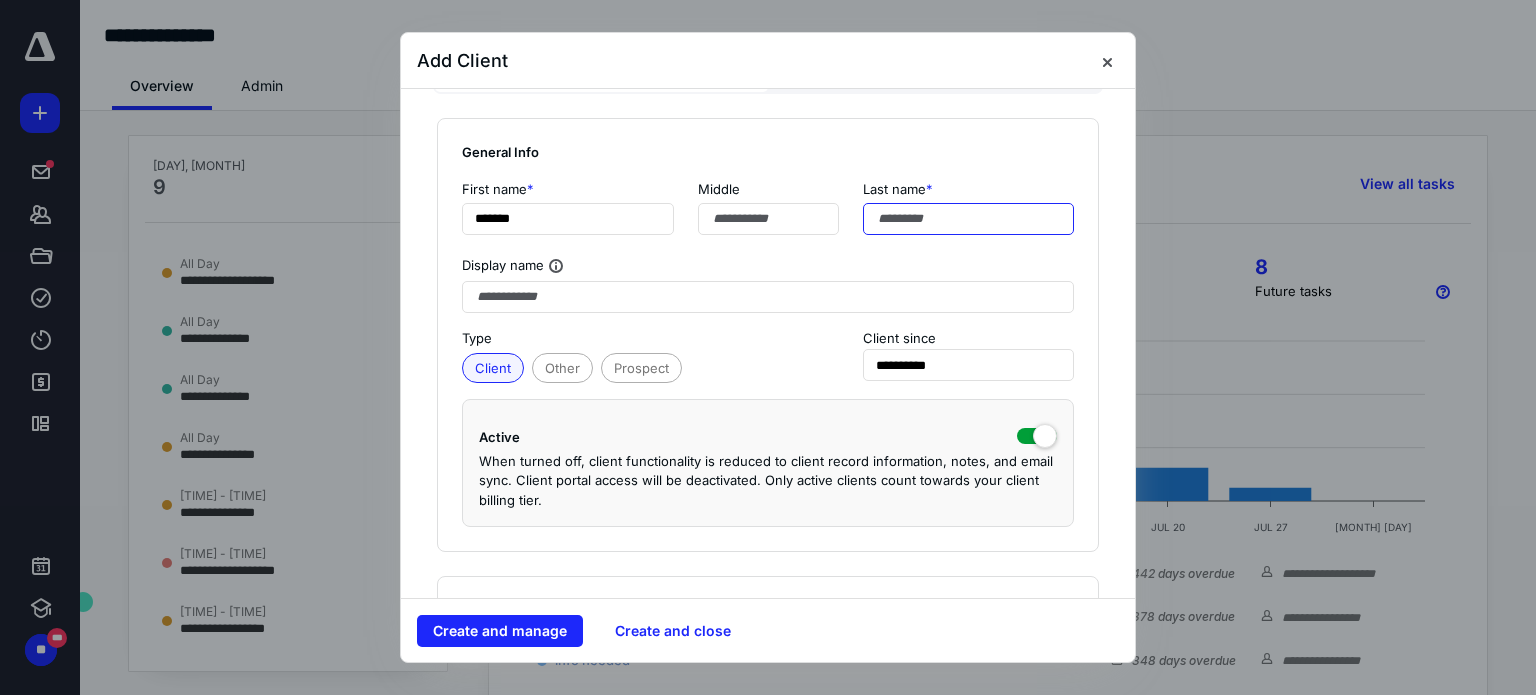 click at bounding box center (969, 219) 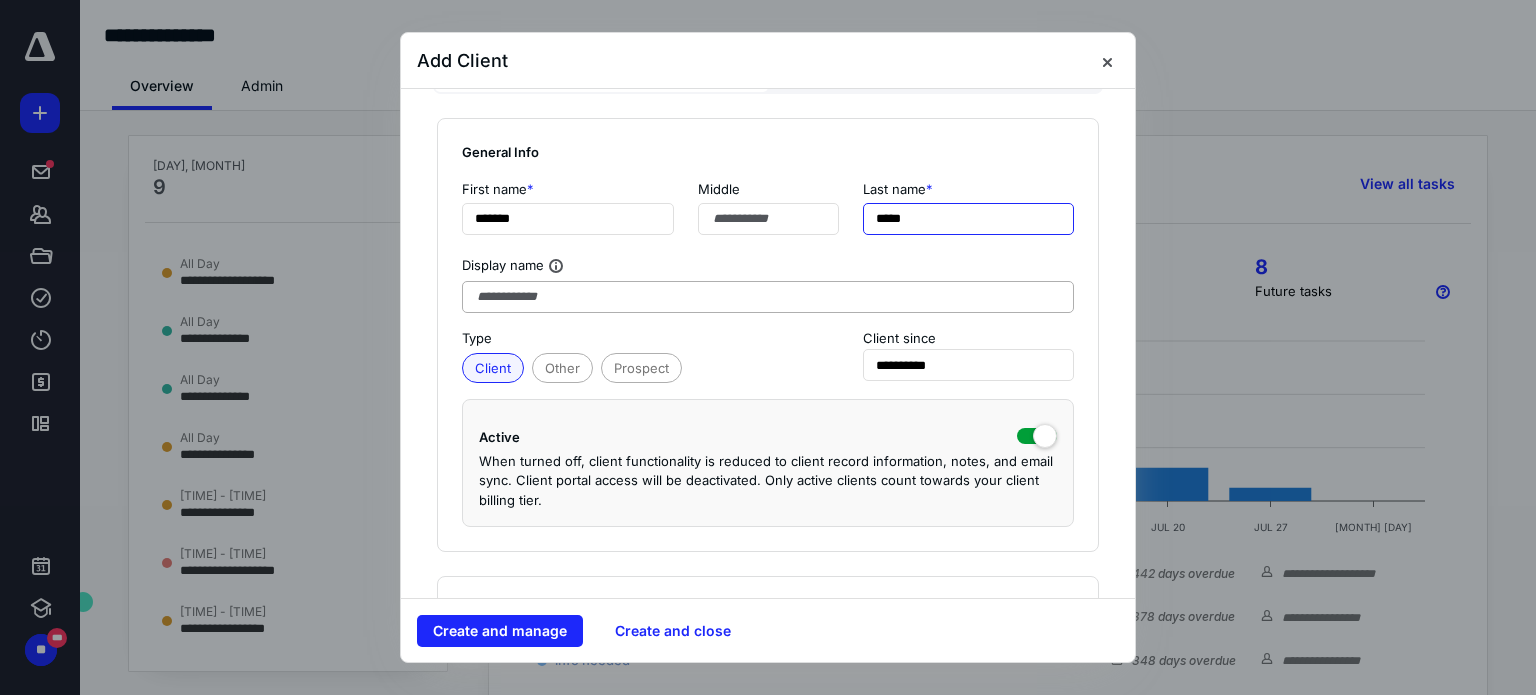 type on "*****" 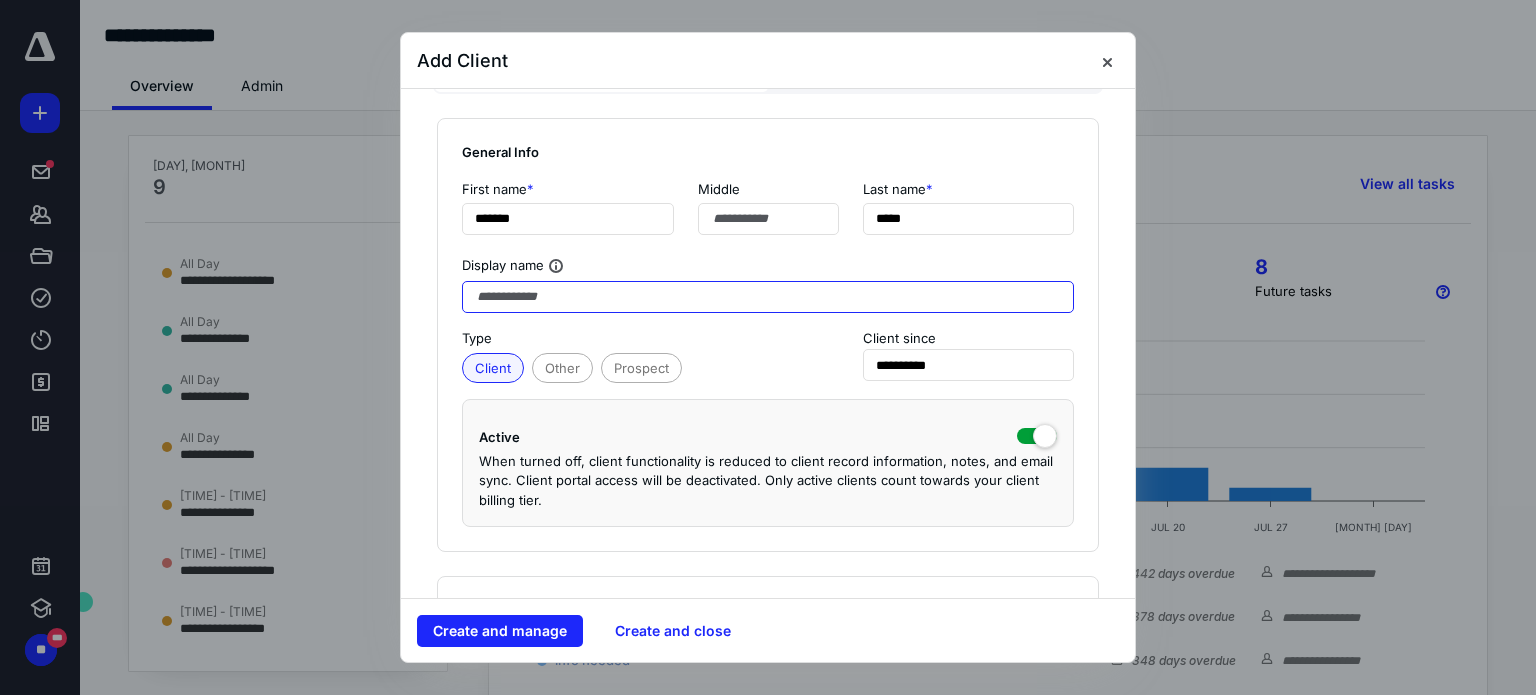 click at bounding box center [568, 219] 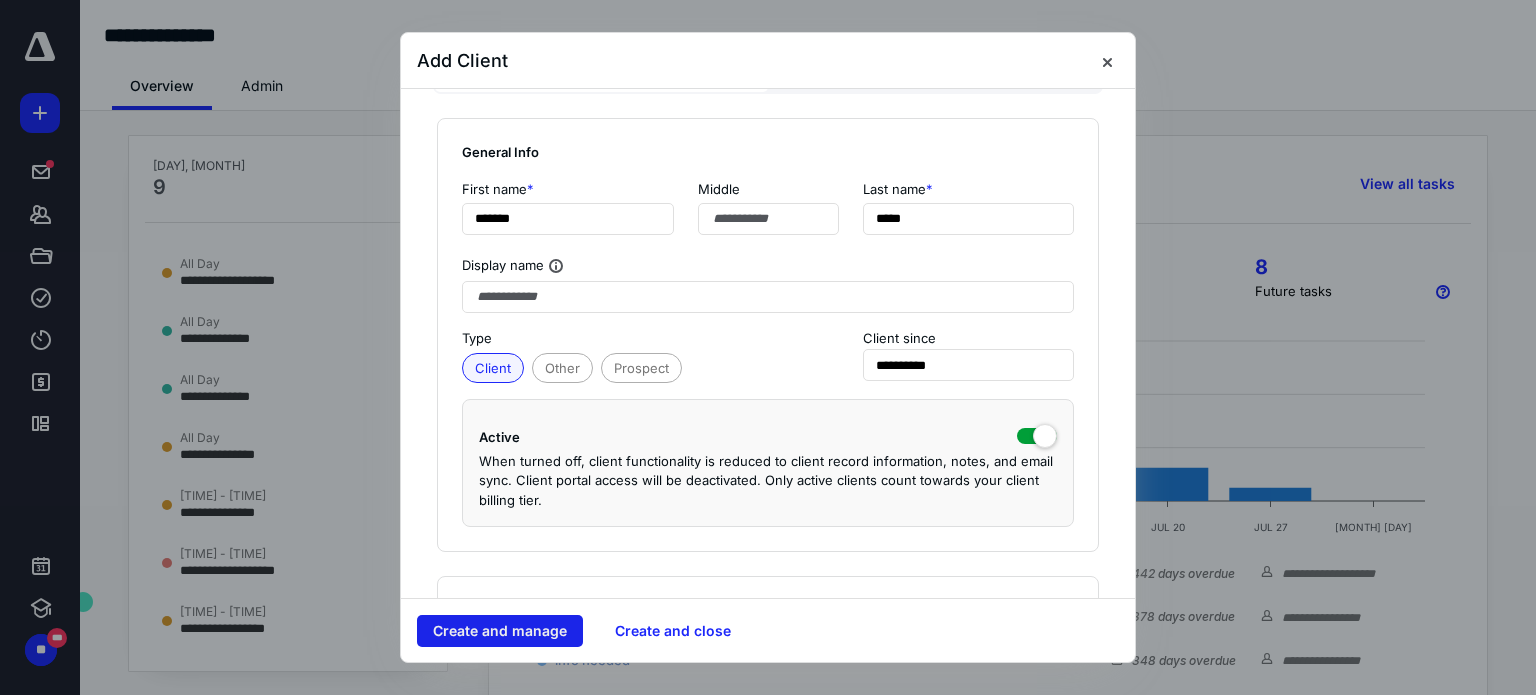 click on "Create and manage" at bounding box center (500, 631) 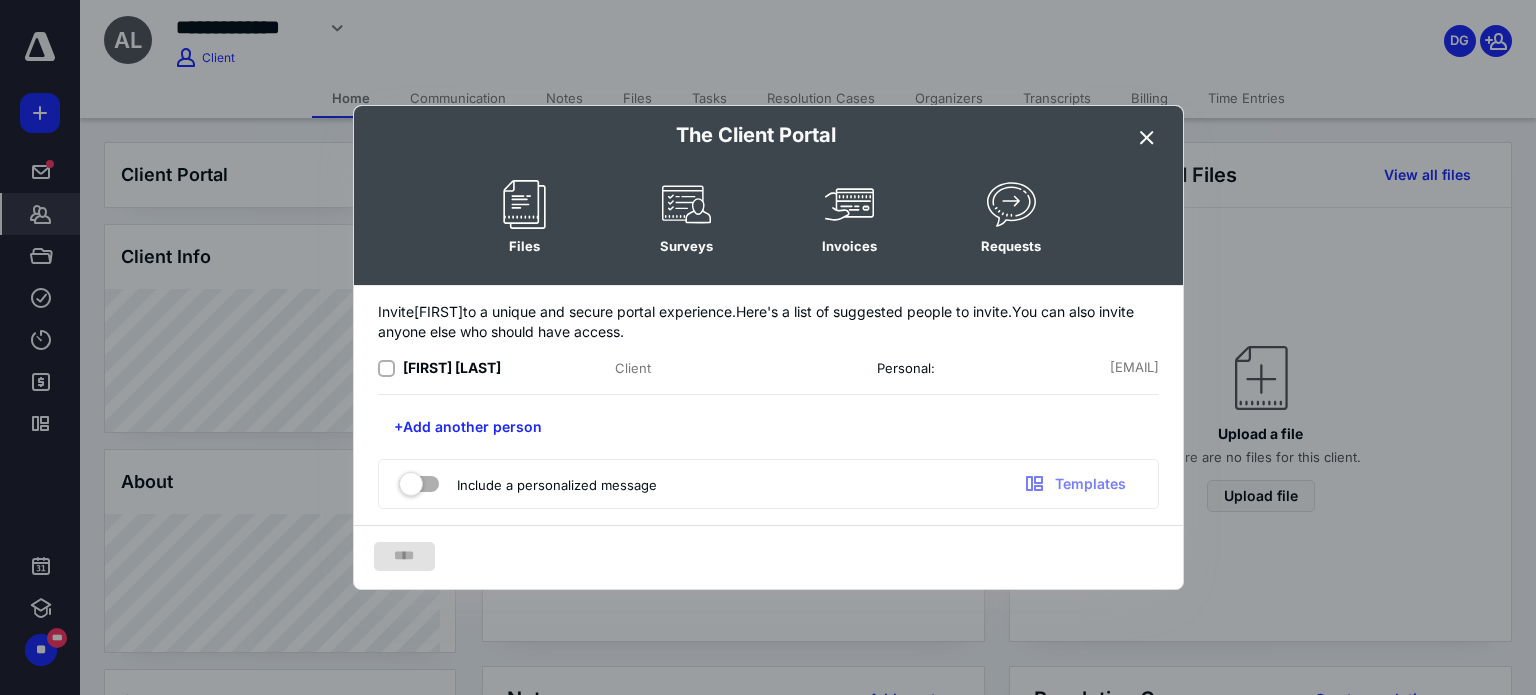 click at bounding box center [386, 369] 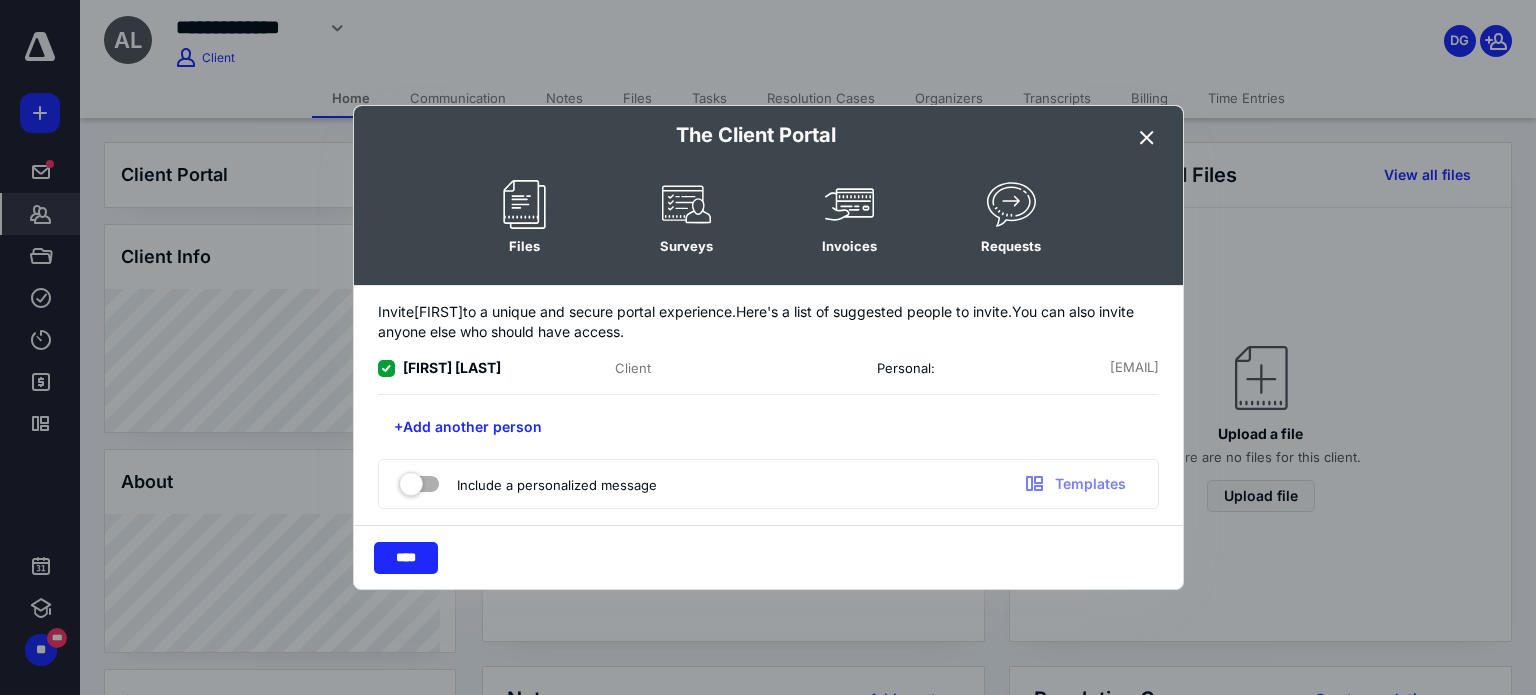 click on "****" at bounding box center [768, 557] 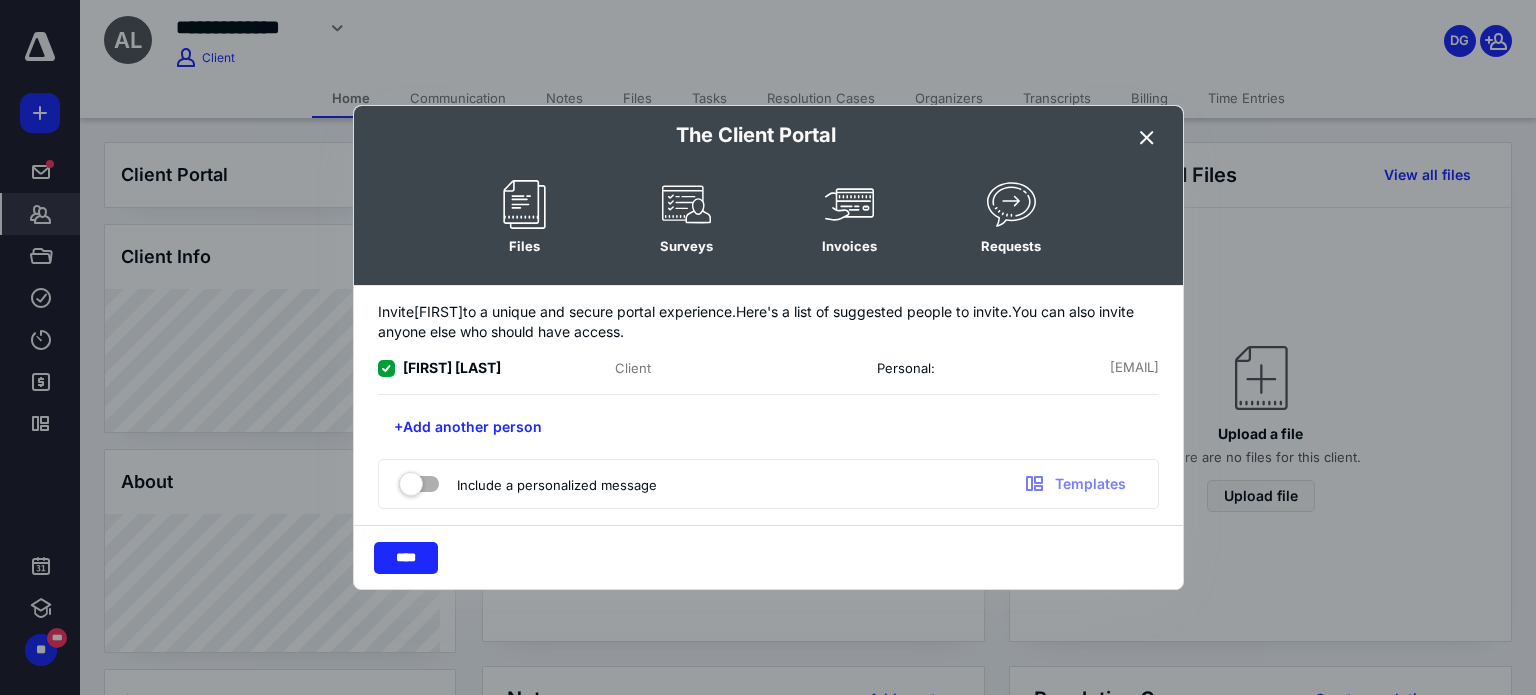 click at bounding box center (419, 485) 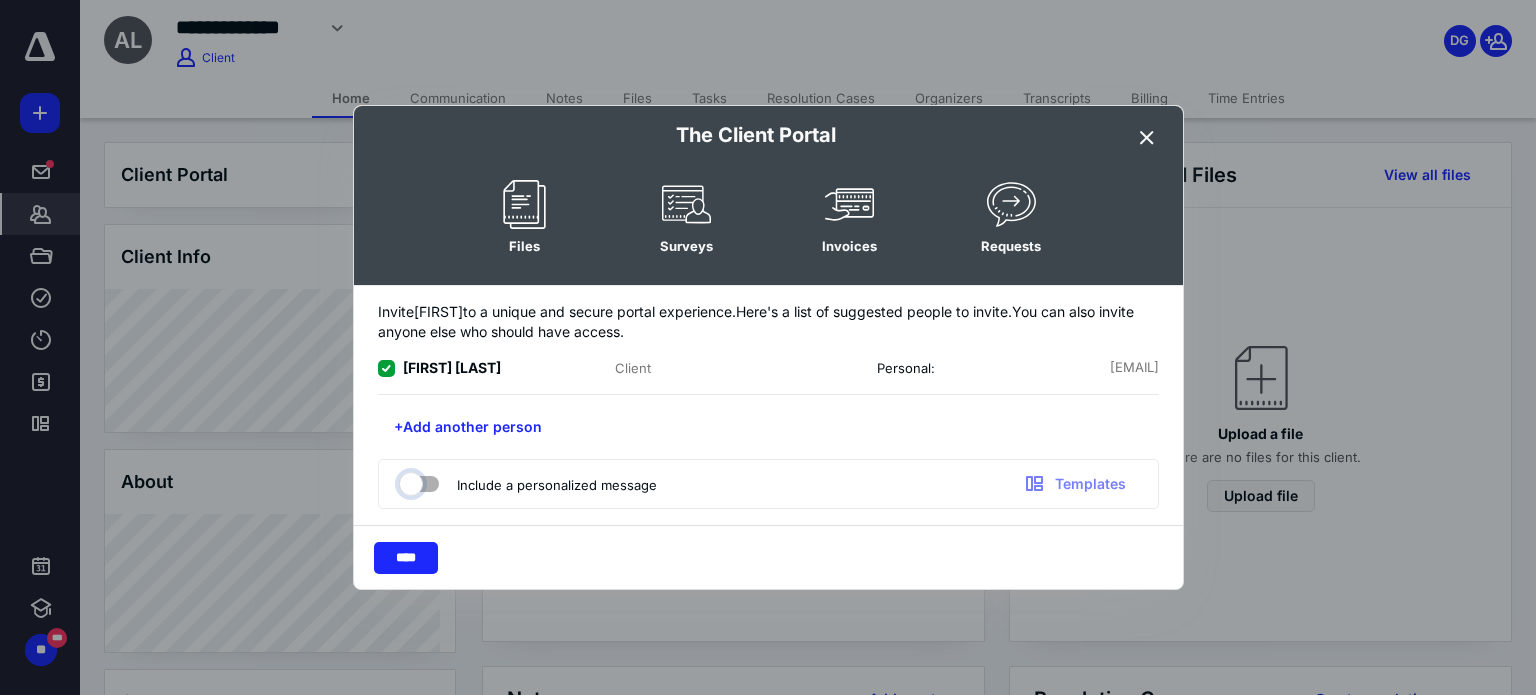 click at bounding box center (409, 481) 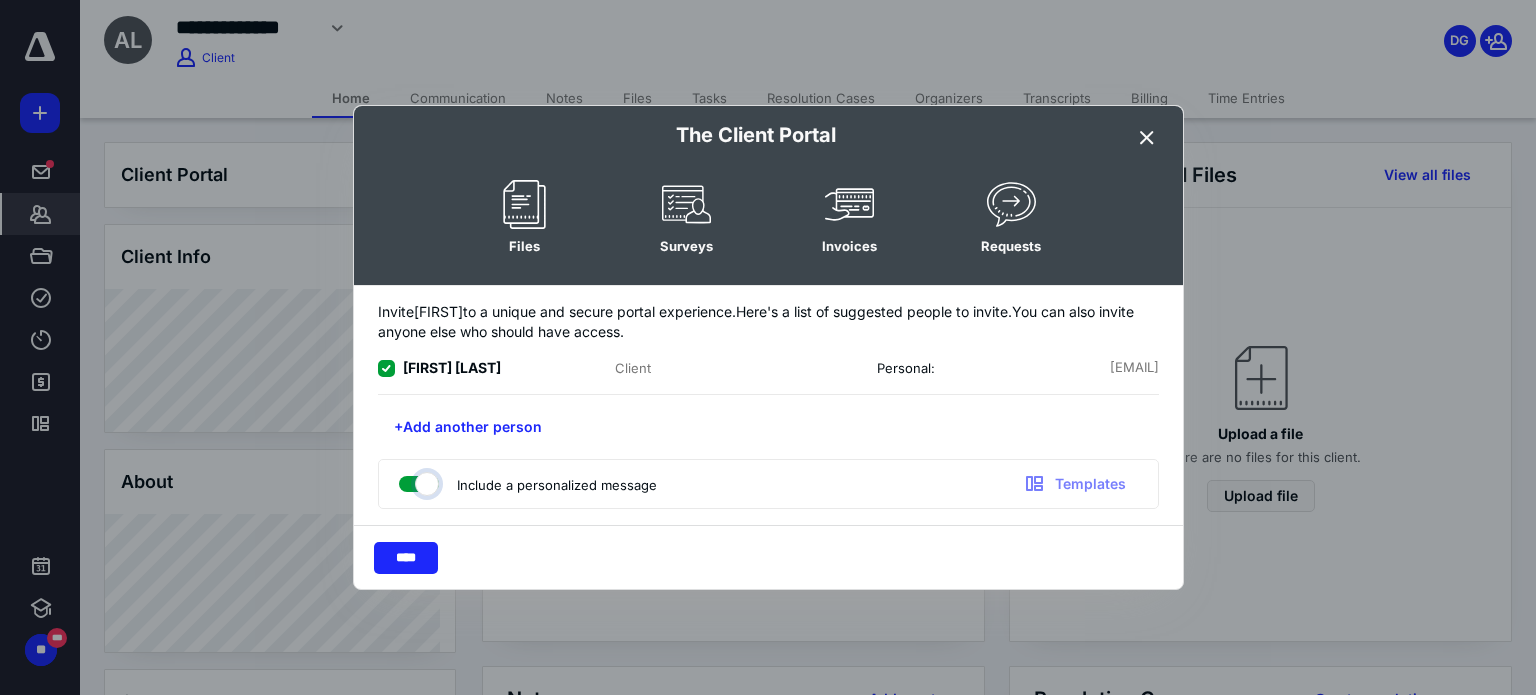 checkbox on "true" 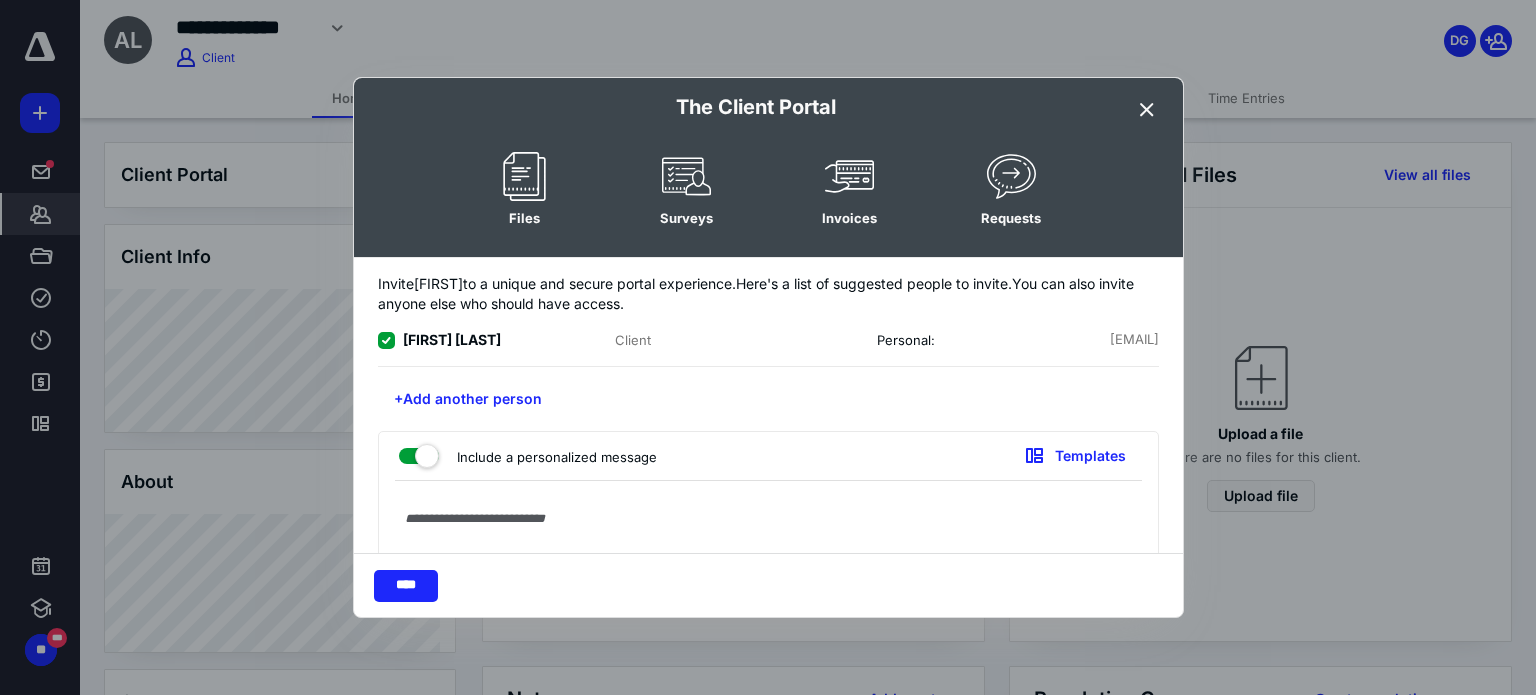 click at bounding box center (768, 589) 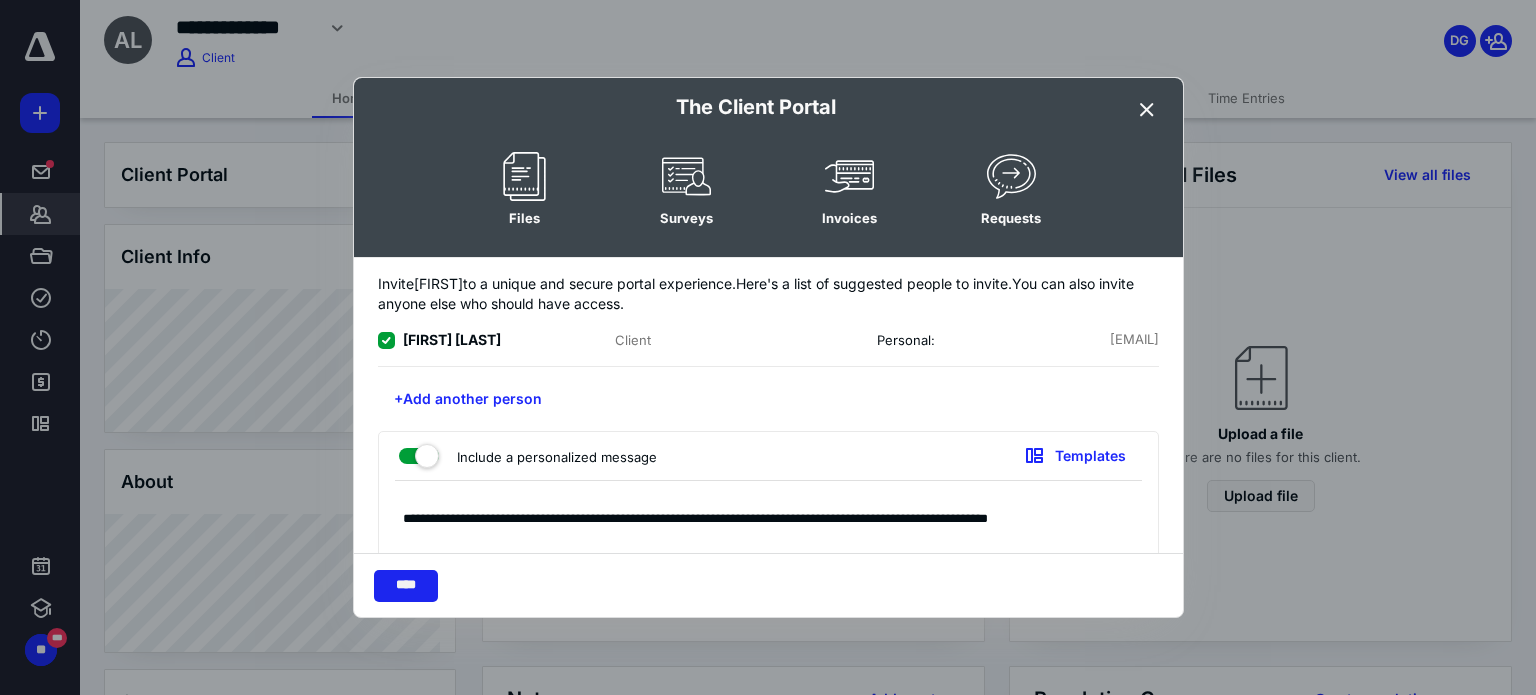 type on "**********" 